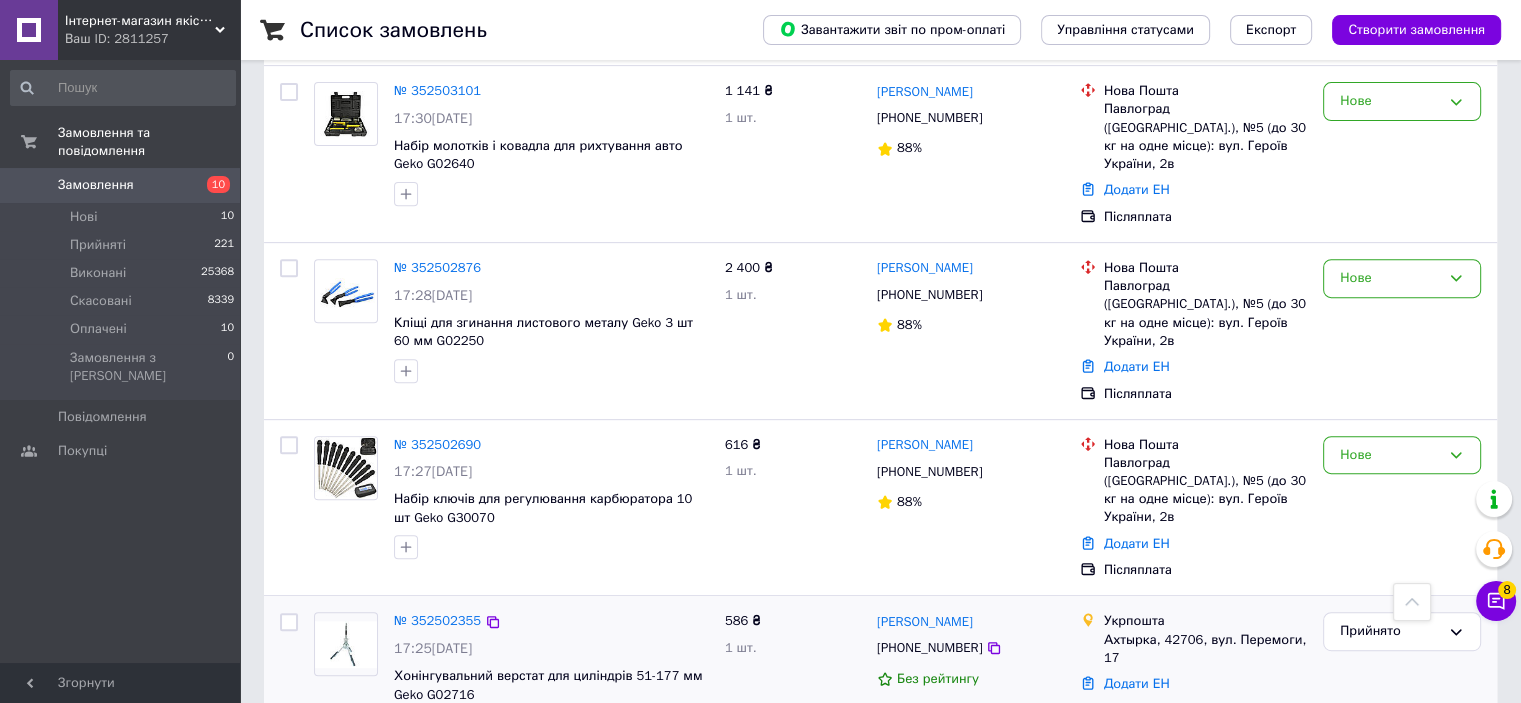 scroll, scrollTop: 700, scrollLeft: 0, axis: vertical 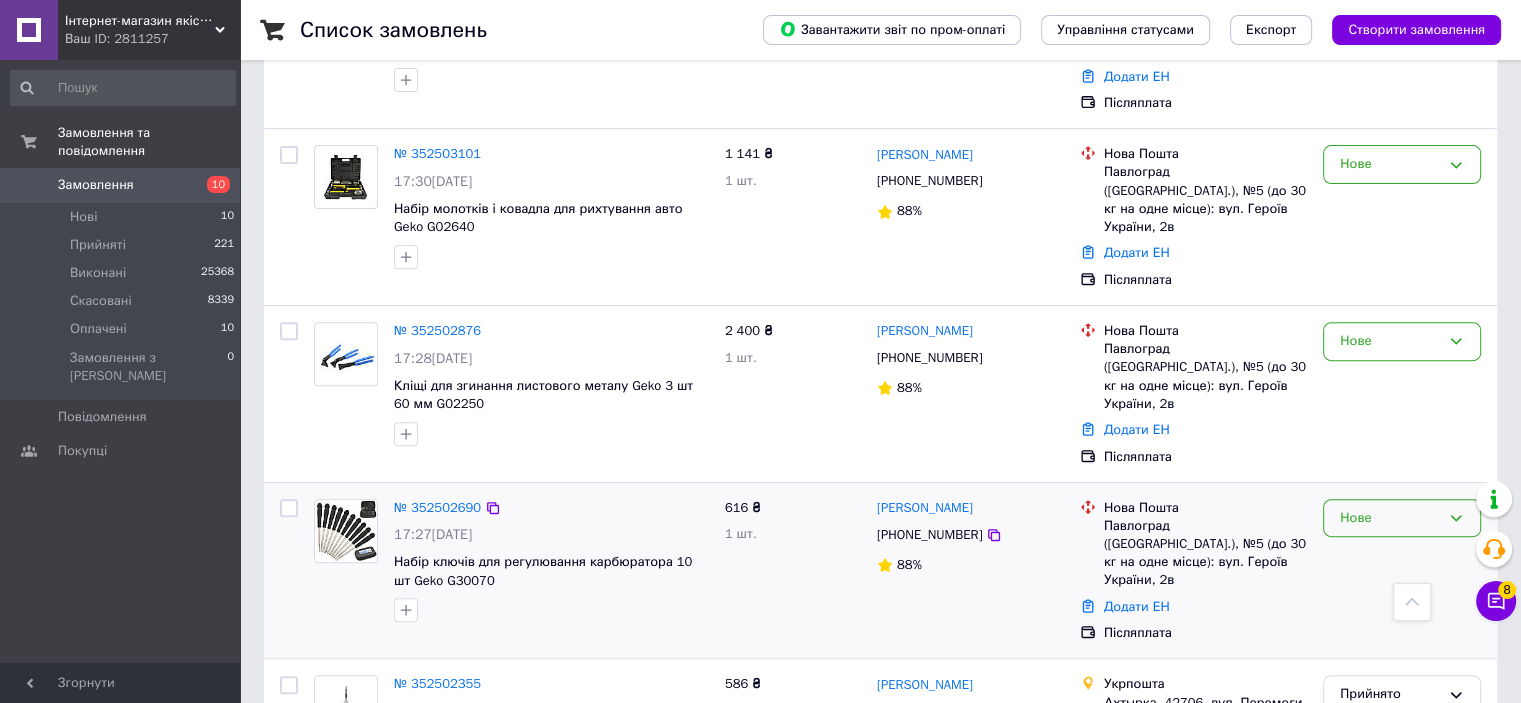 click on "Нове" at bounding box center [1390, 518] 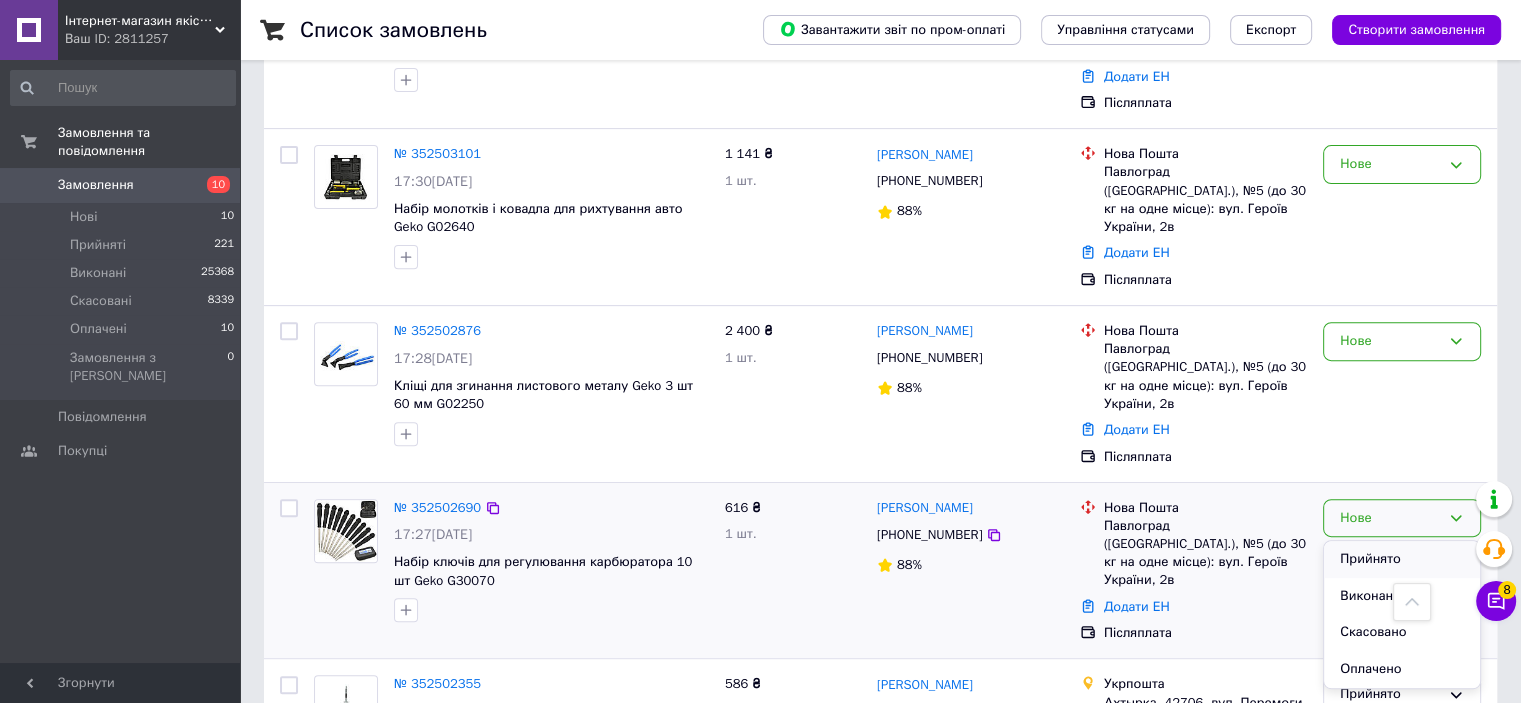 click on "Прийнято" at bounding box center (1402, 559) 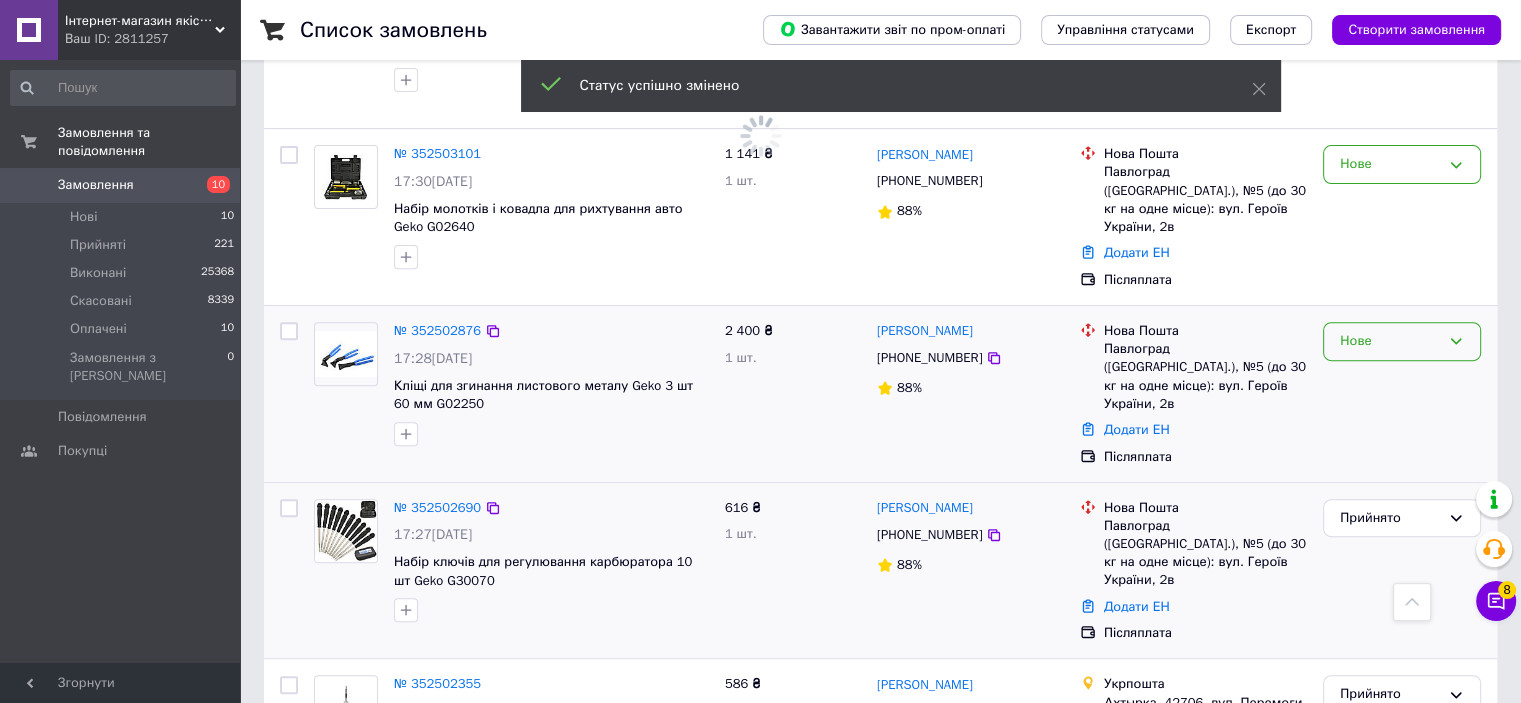 click on "Нове" at bounding box center [1390, 341] 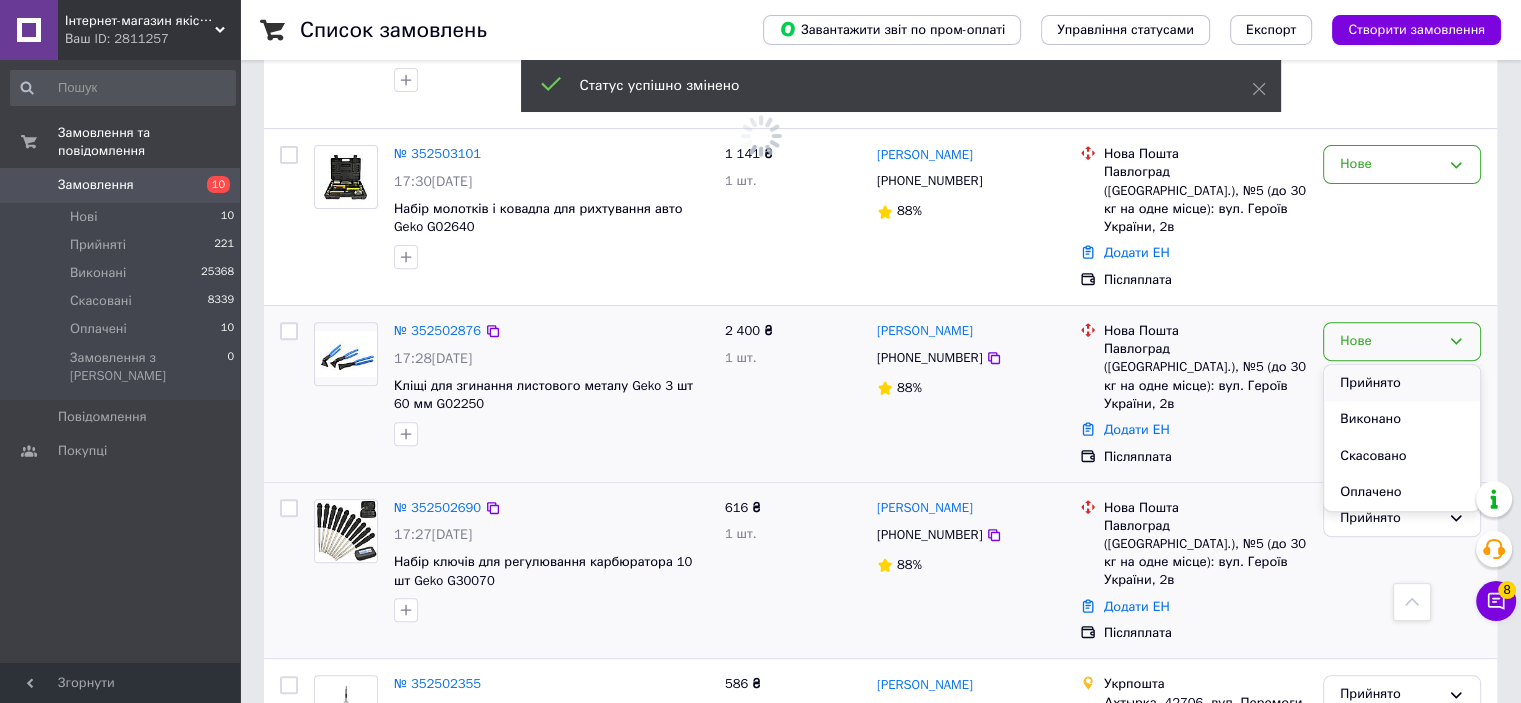 click on "Прийнято" at bounding box center [1402, 383] 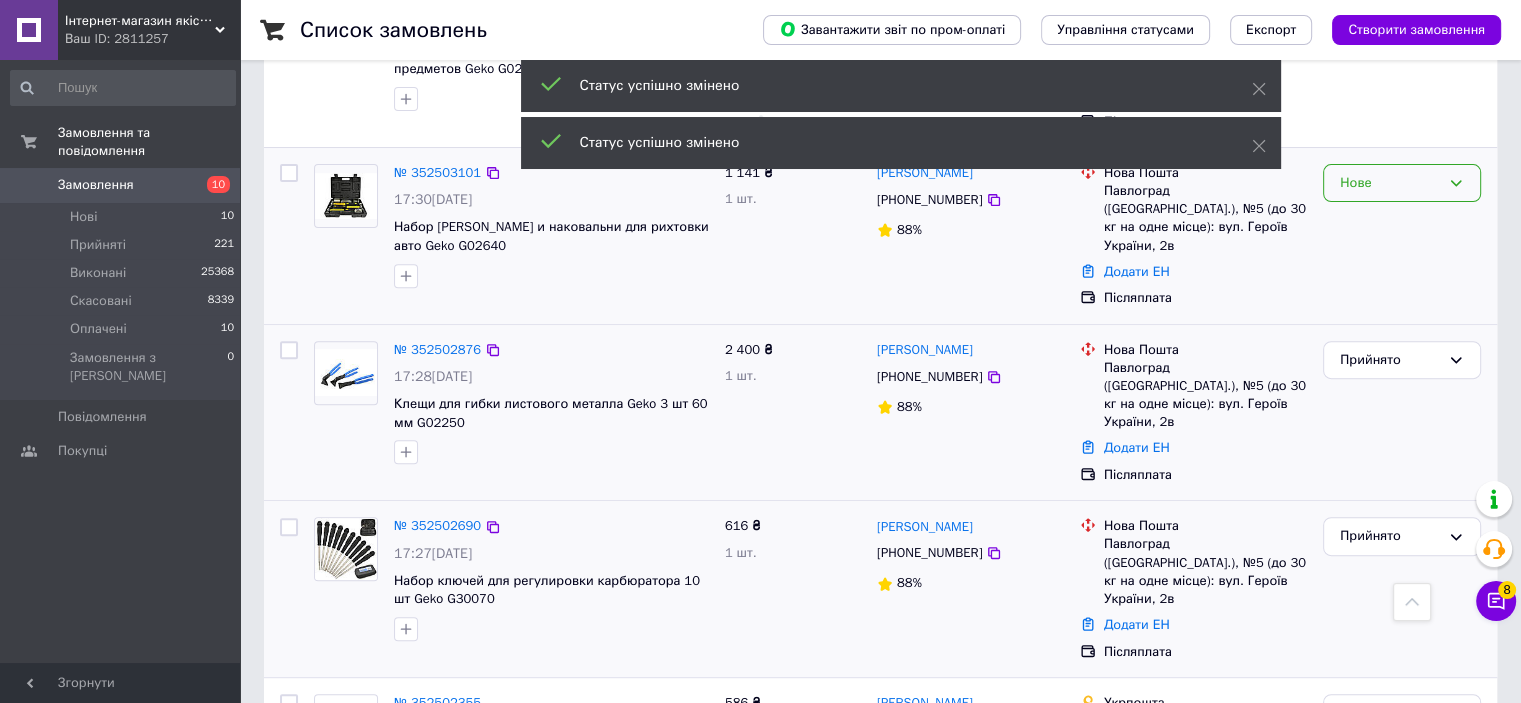 click on "Нове" at bounding box center (1390, 183) 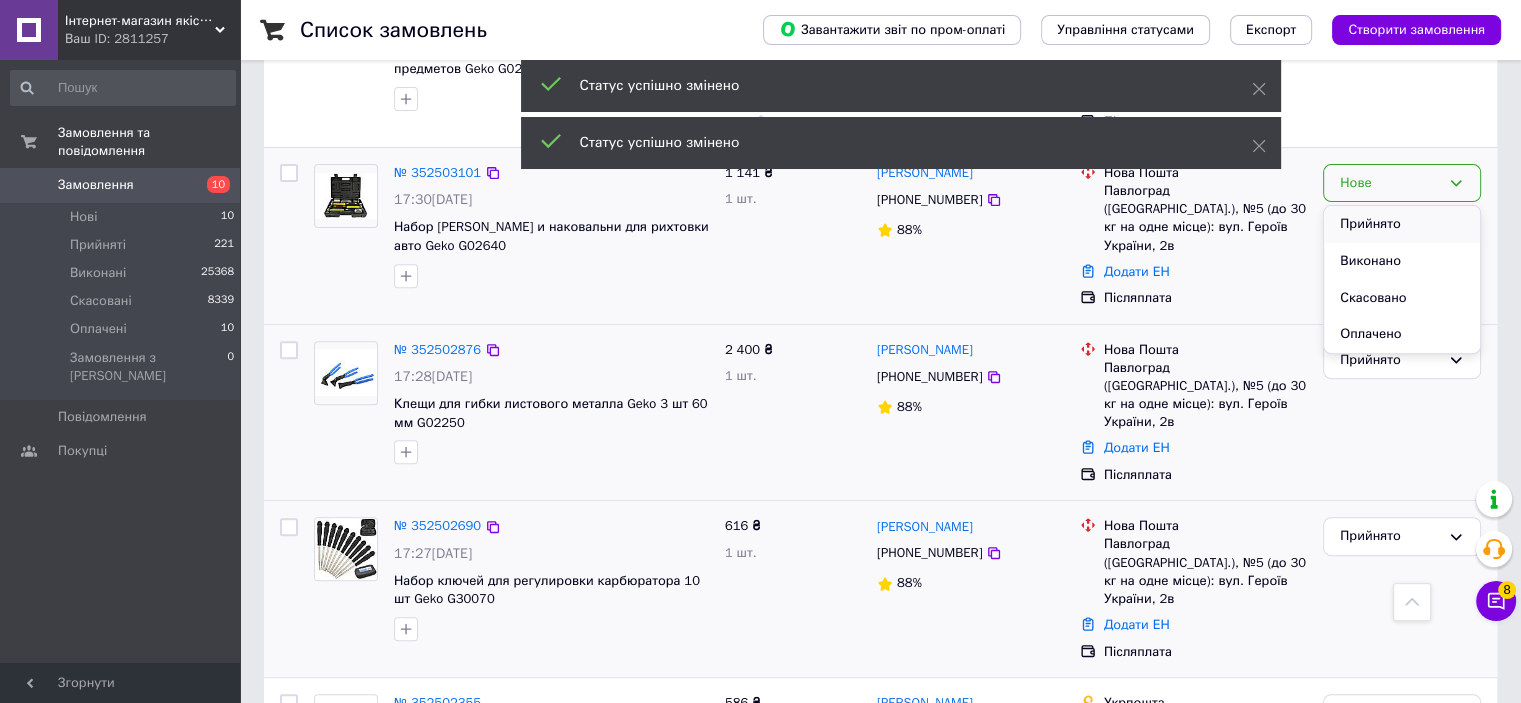 click on "Прийнято" at bounding box center [1402, 224] 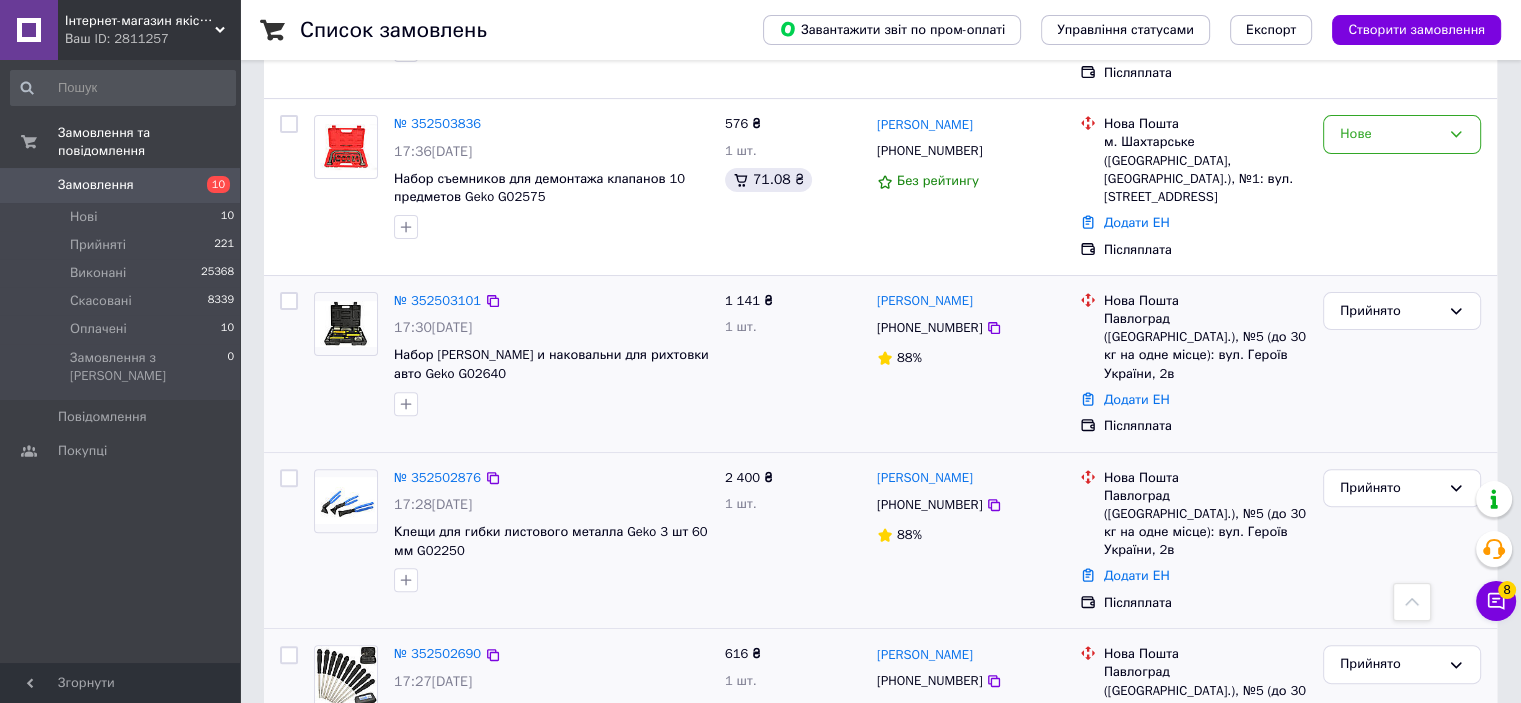 scroll, scrollTop: 500, scrollLeft: 0, axis: vertical 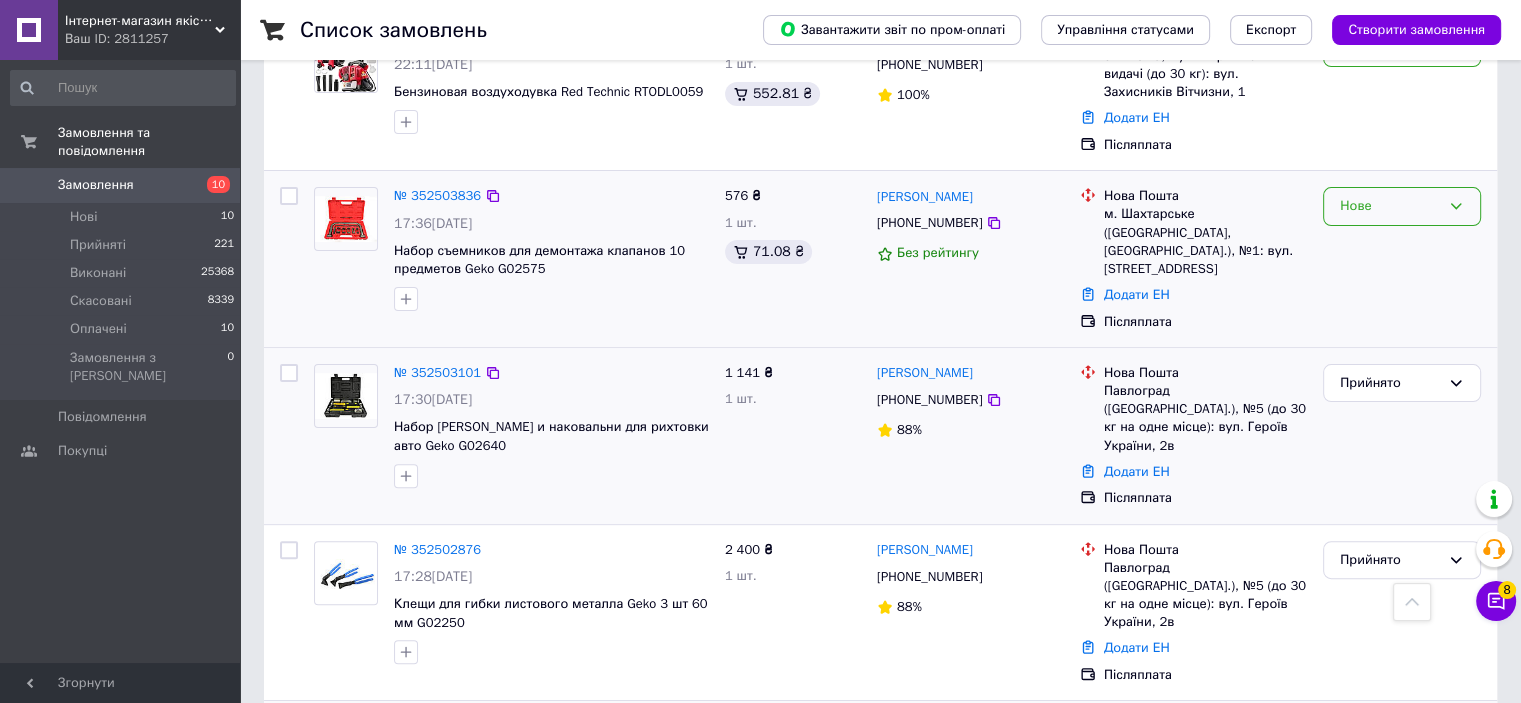click on "Нове" at bounding box center [1390, 206] 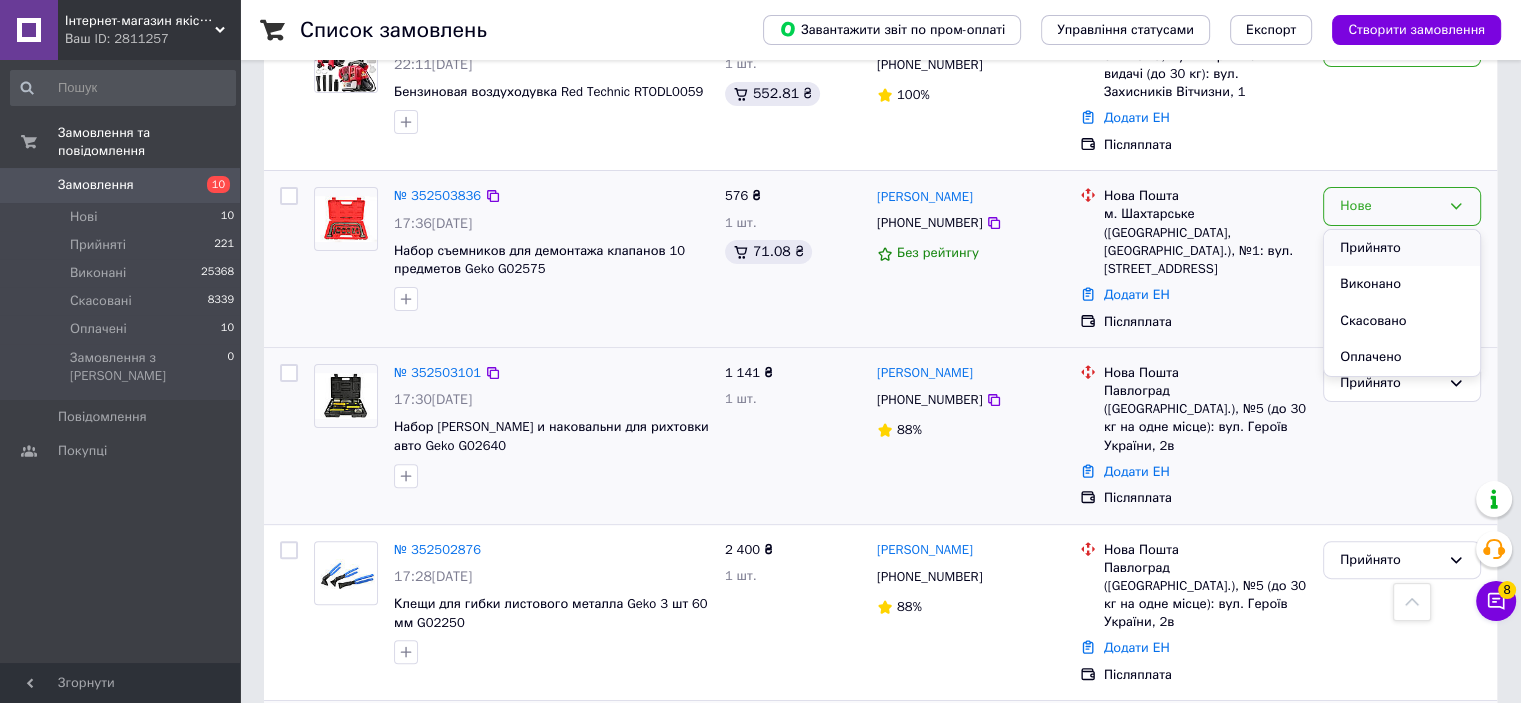 click on "Прийнято" at bounding box center (1402, 248) 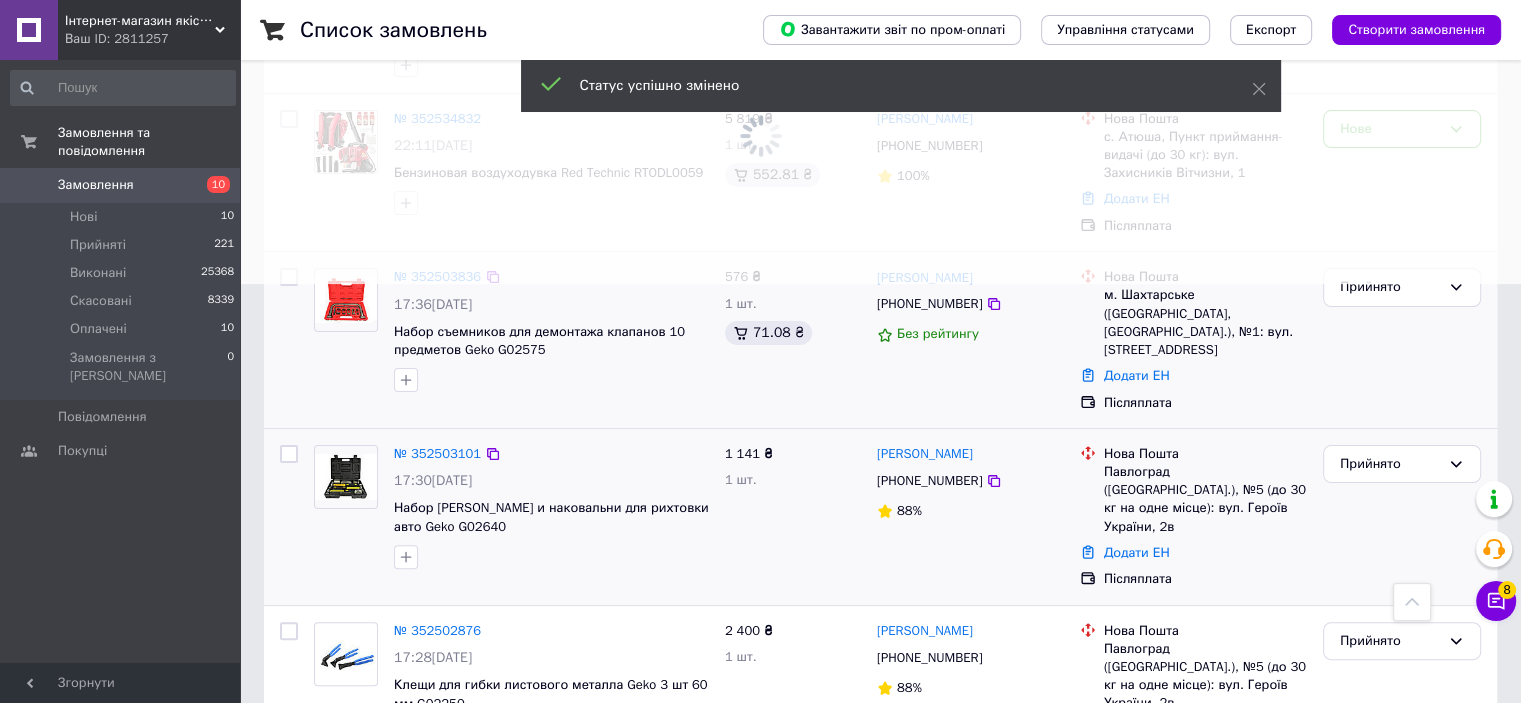 scroll, scrollTop: 200, scrollLeft: 0, axis: vertical 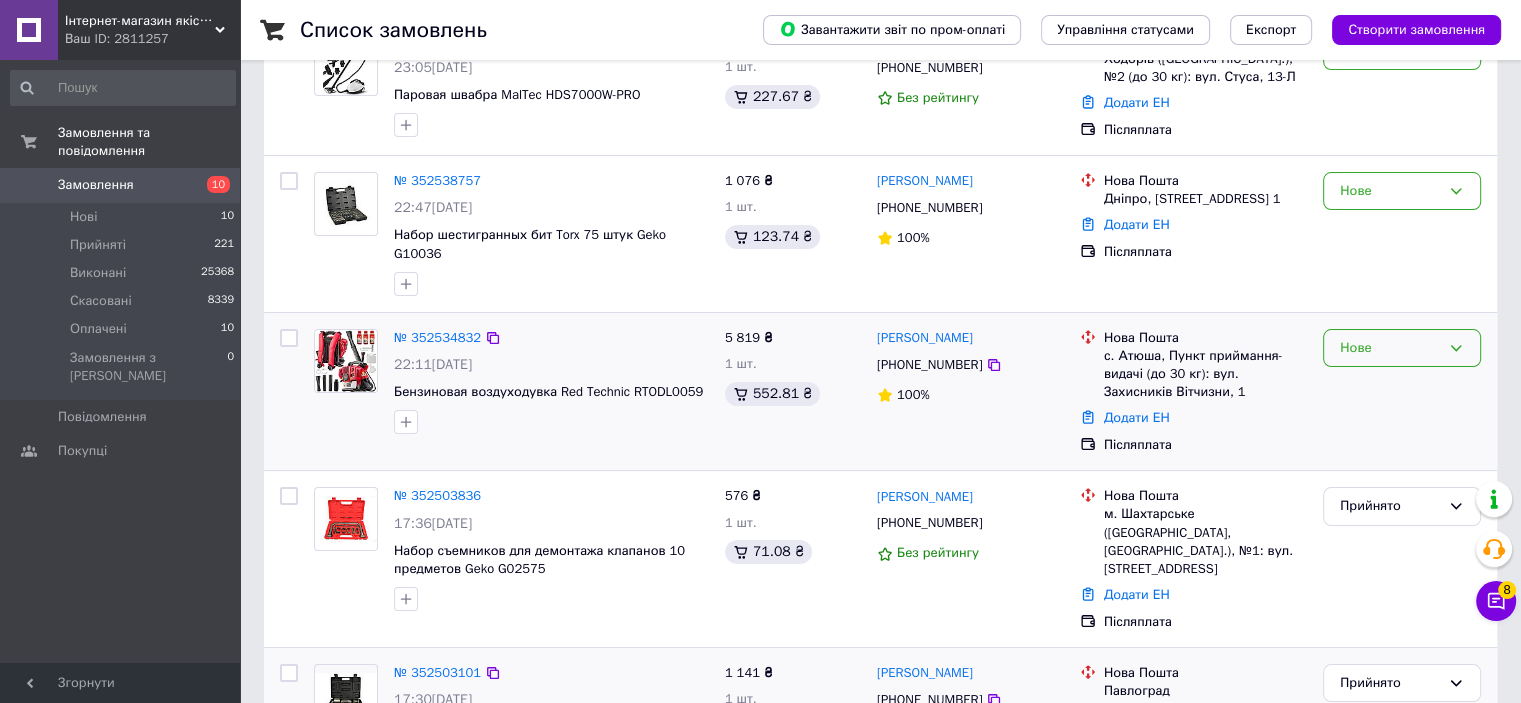 click on "Нове" at bounding box center (1390, 348) 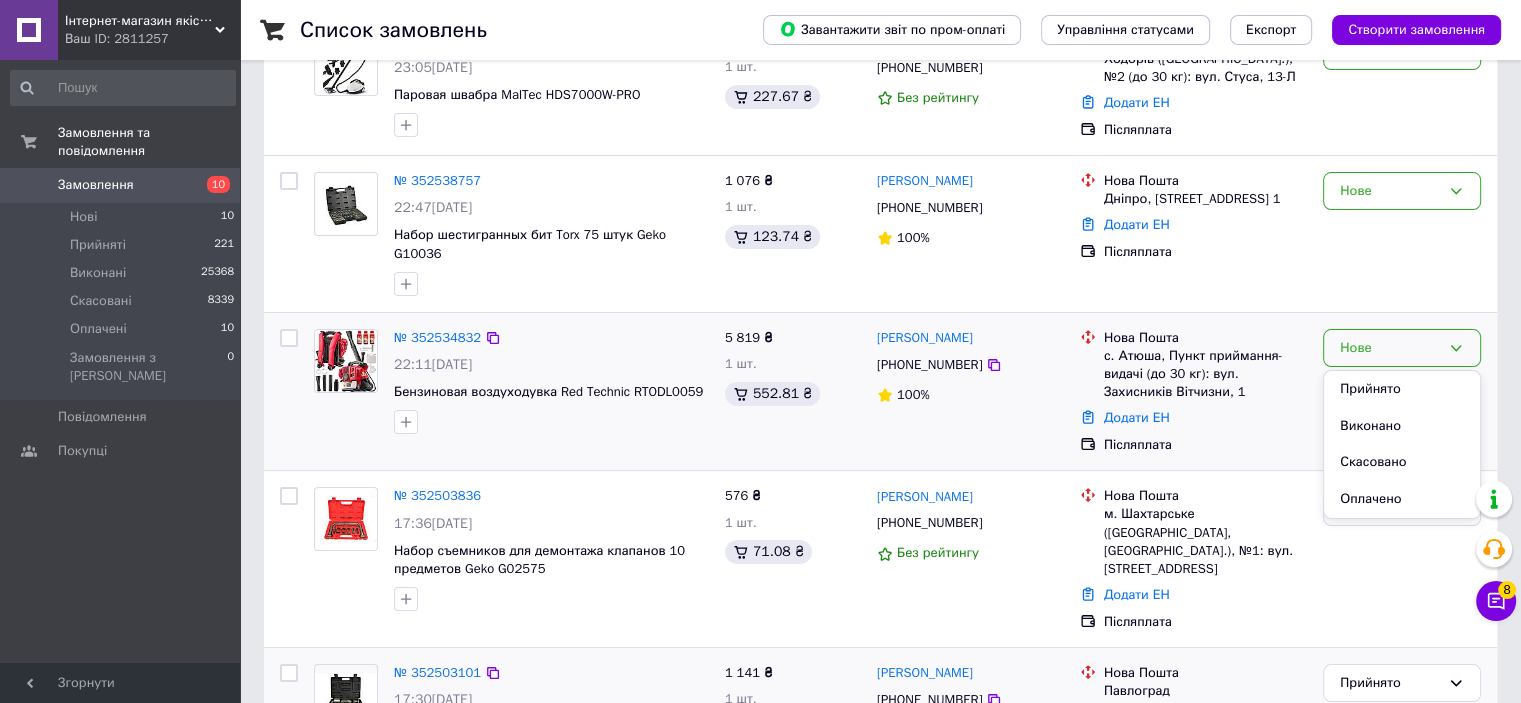 click on "Прийнято" at bounding box center (1402, 389) 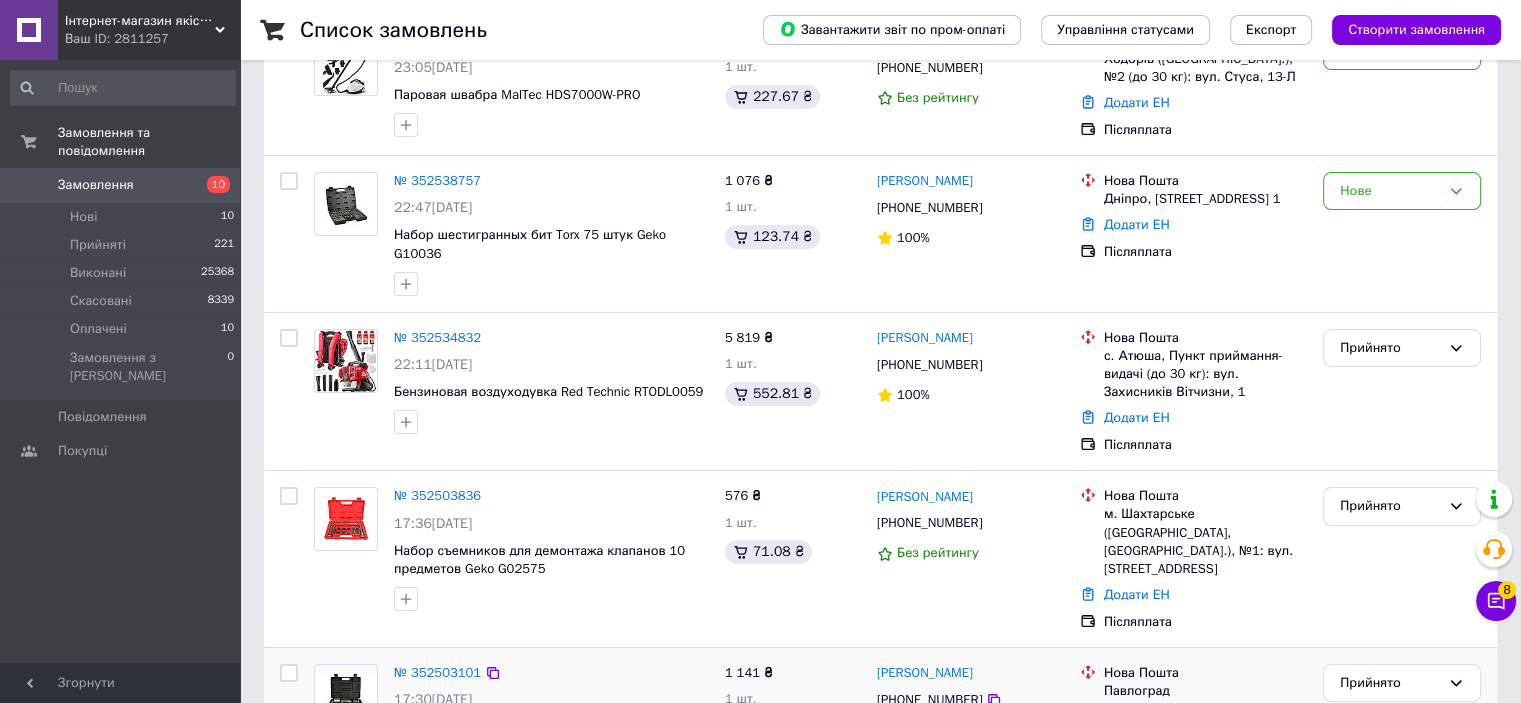 click on "Інтернет-магазин якісних інструментів ''VERFO''" at bounding box center [140, 21] 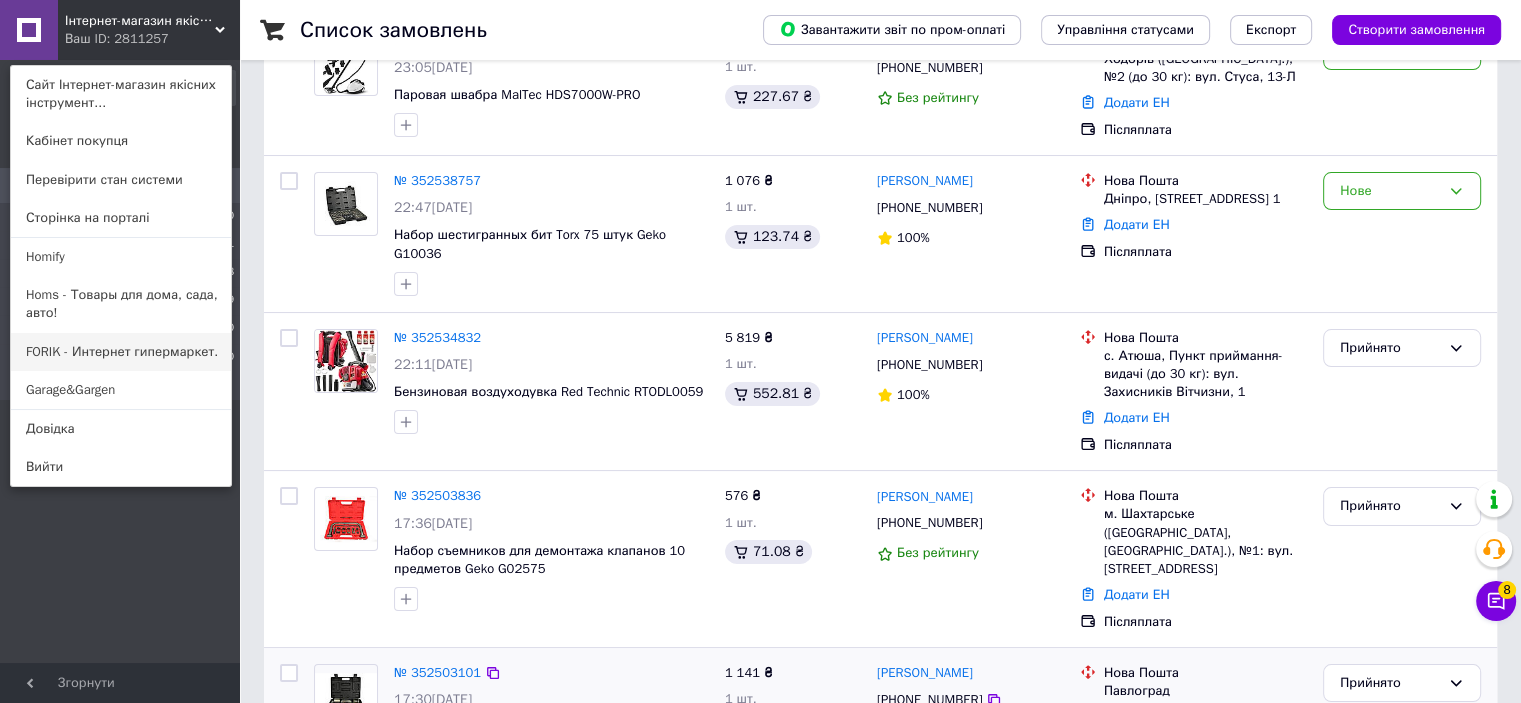click on "FORIK - Интернет гипермаркет." at bounding box center [121, 352] 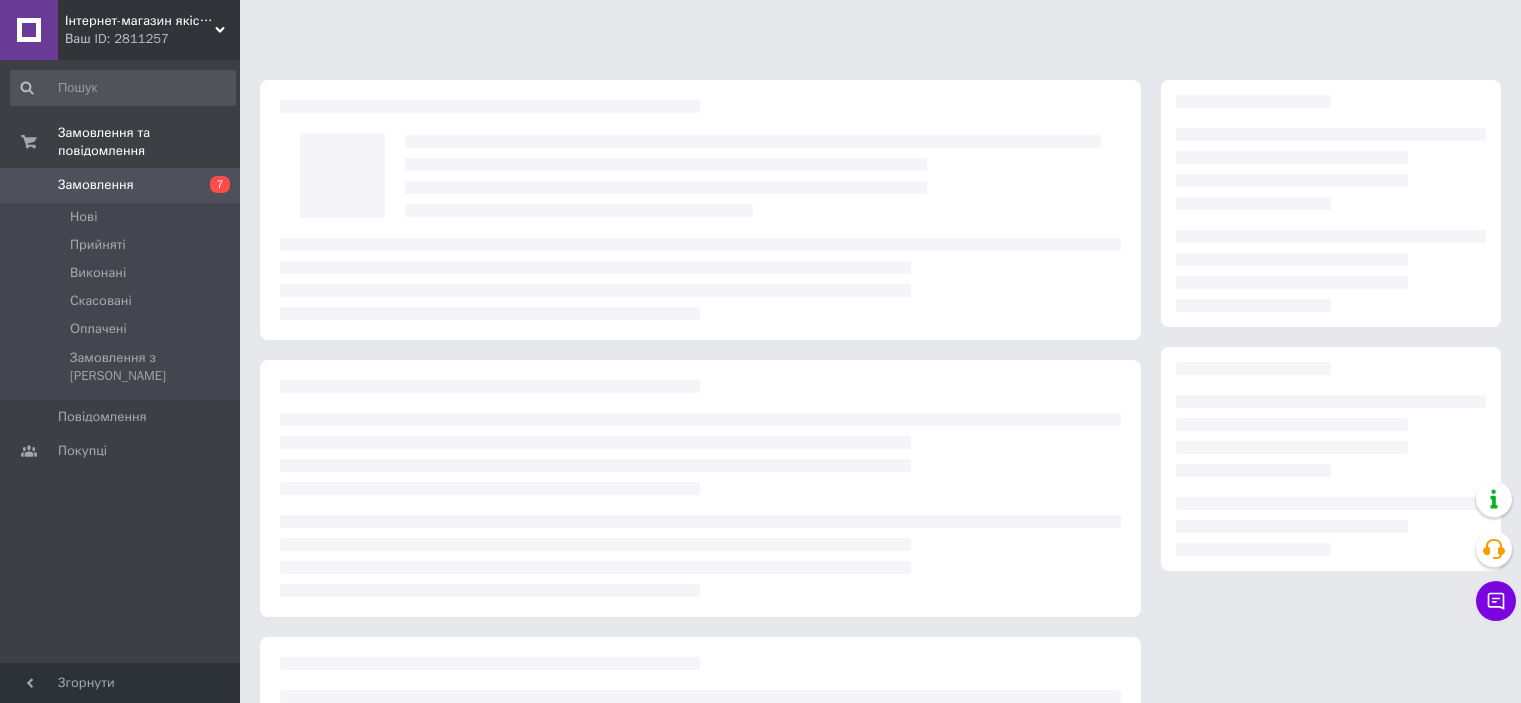 scroll, scrollTop: 0, scrollLeft: 0, axis: both 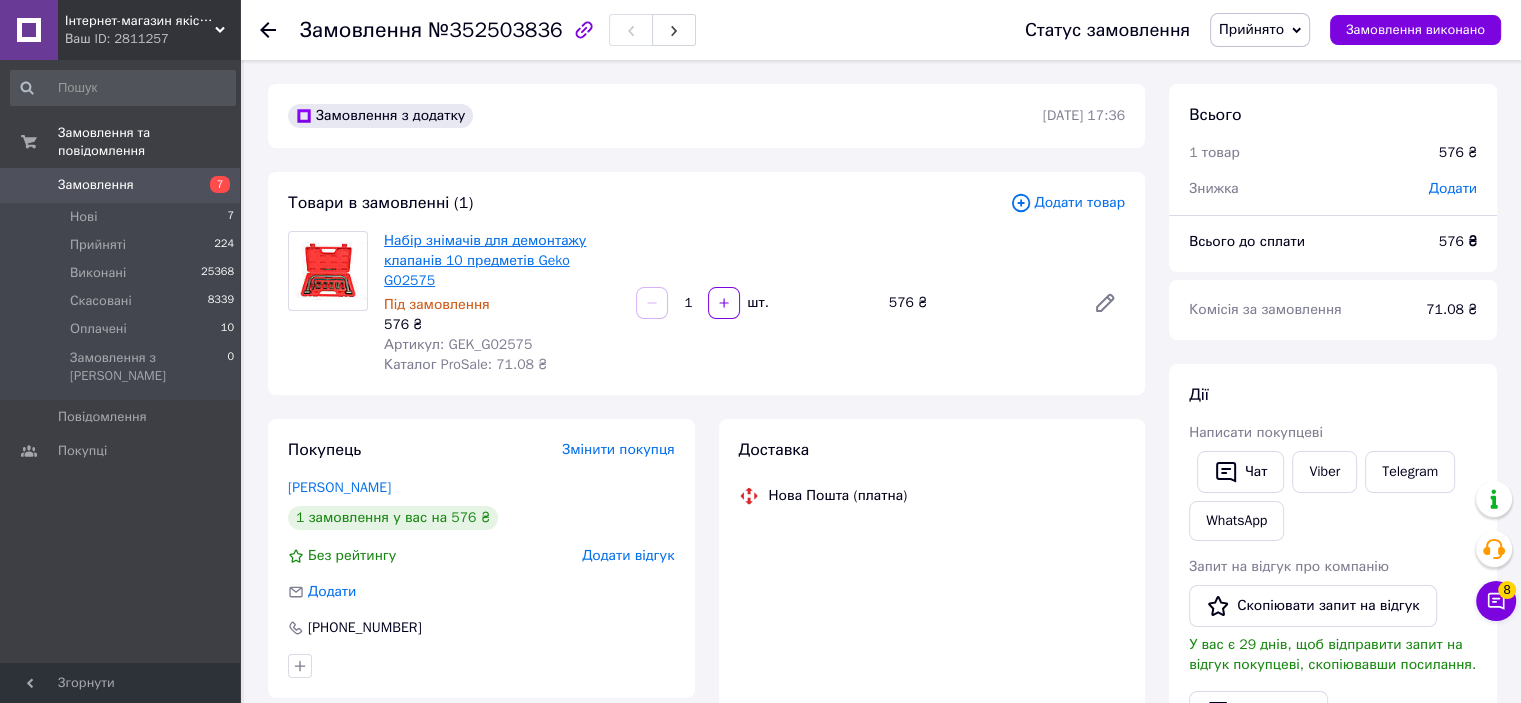 click on "Набір знімачів для демонтажу клапанів 10 предметів Geko G02575" at bounding box center (485, 260) 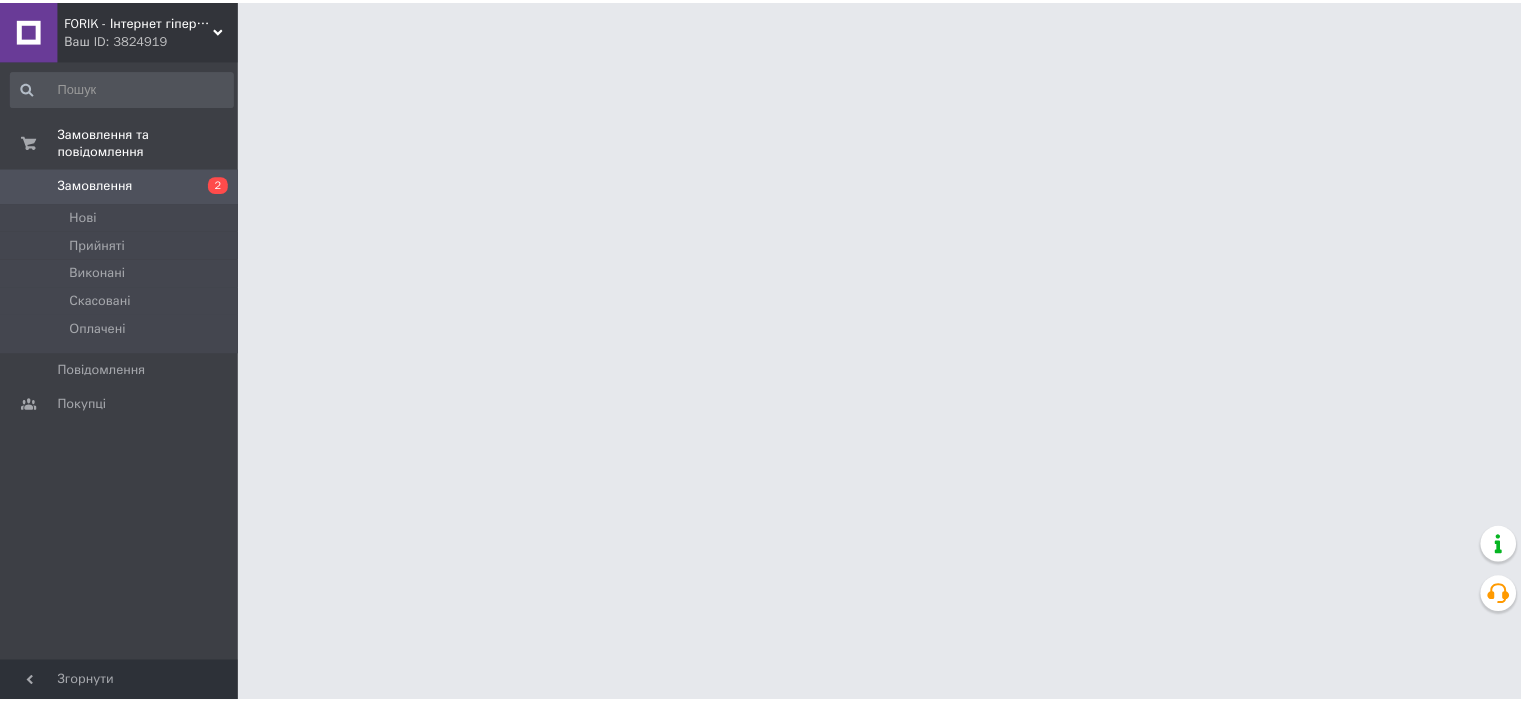 scroll, scrollTop: 0, scrollLeft: 0, axis: both 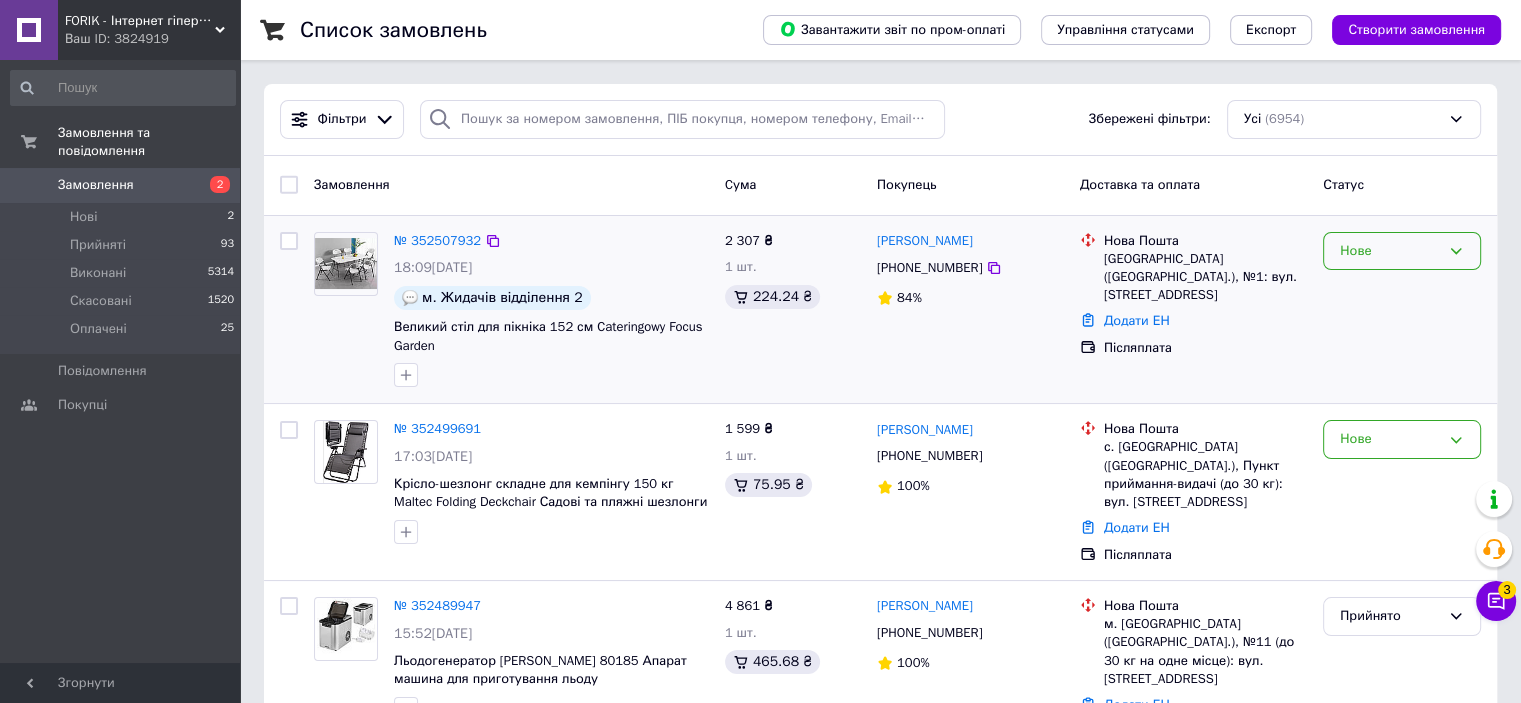 click on "Нове" at bounding box center [1390, 251] 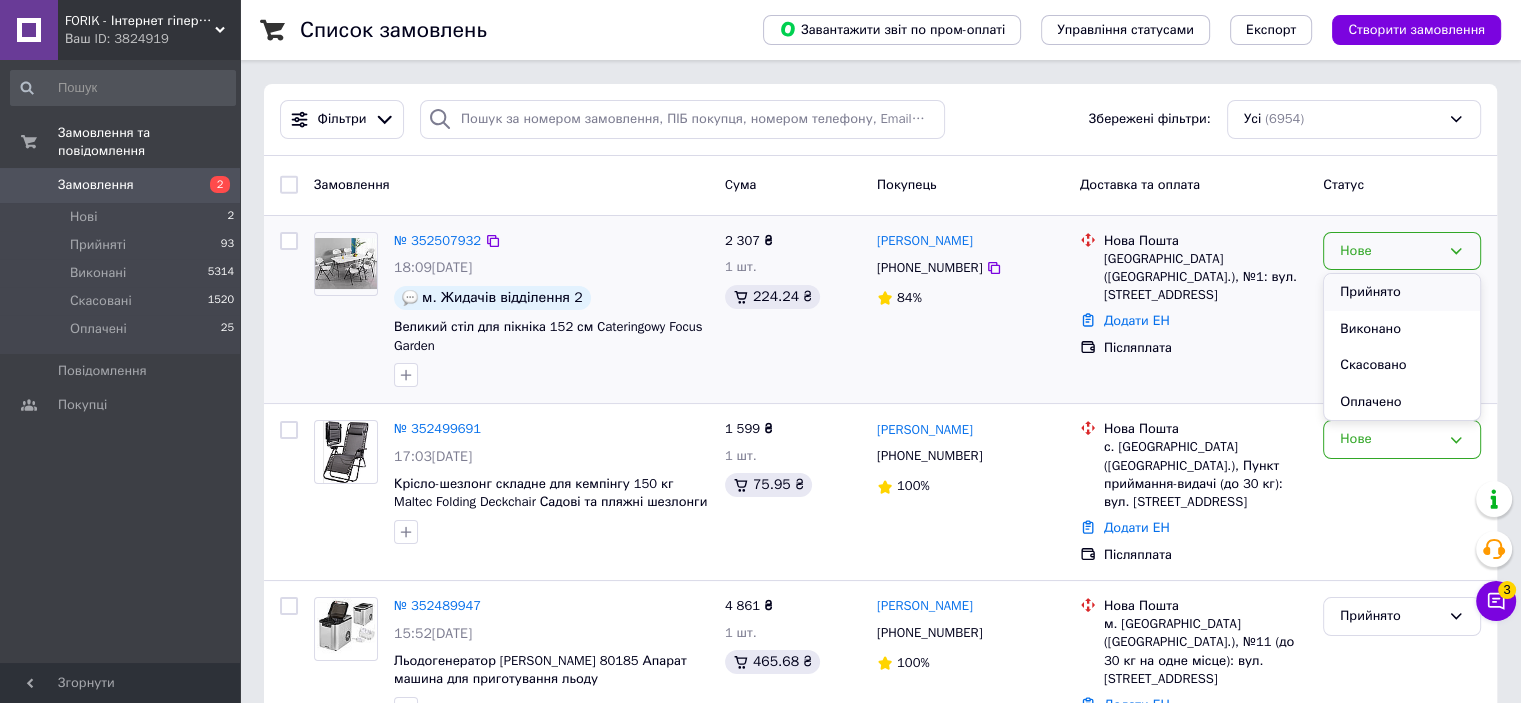 click on "Прийнято" at bounding box center (1402, 292) 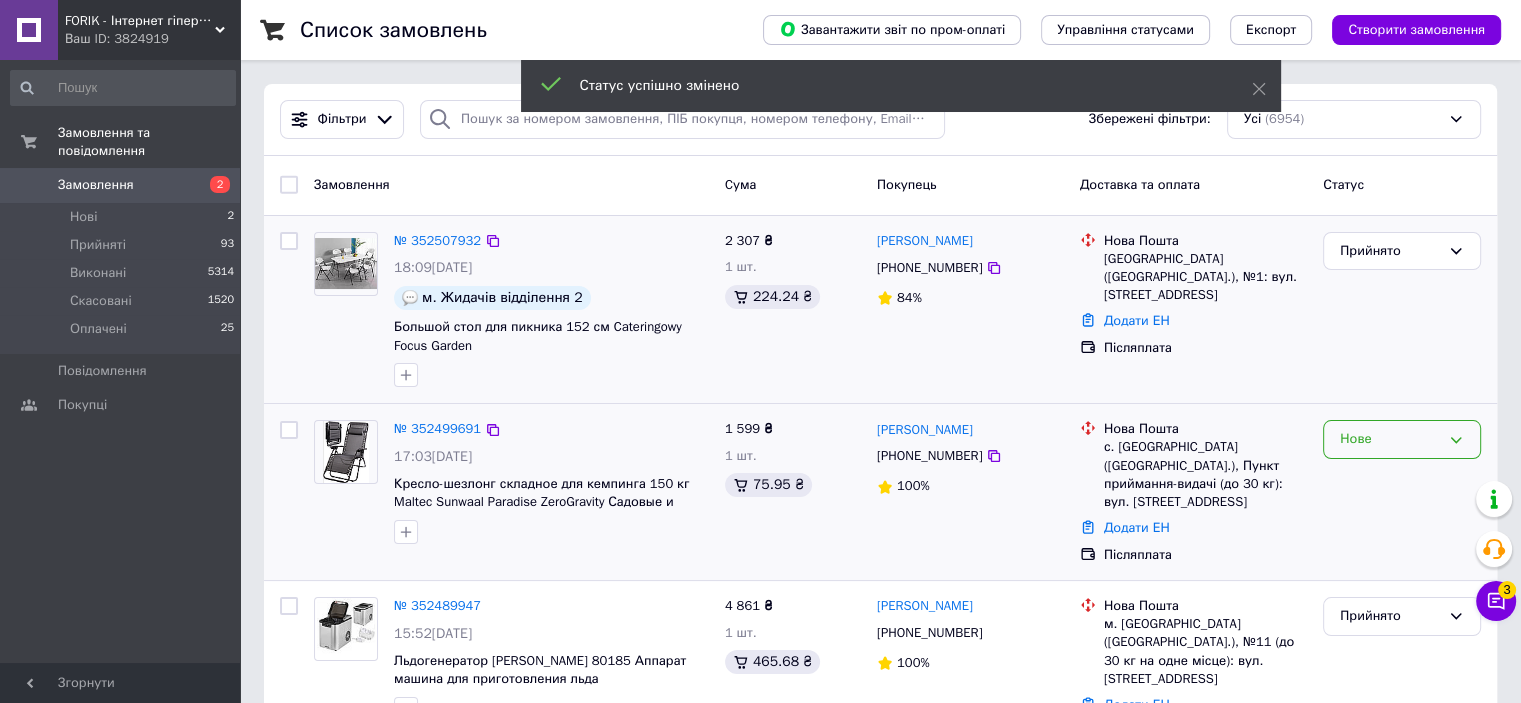 click on "Нове" at bounding box center [1390, 439] 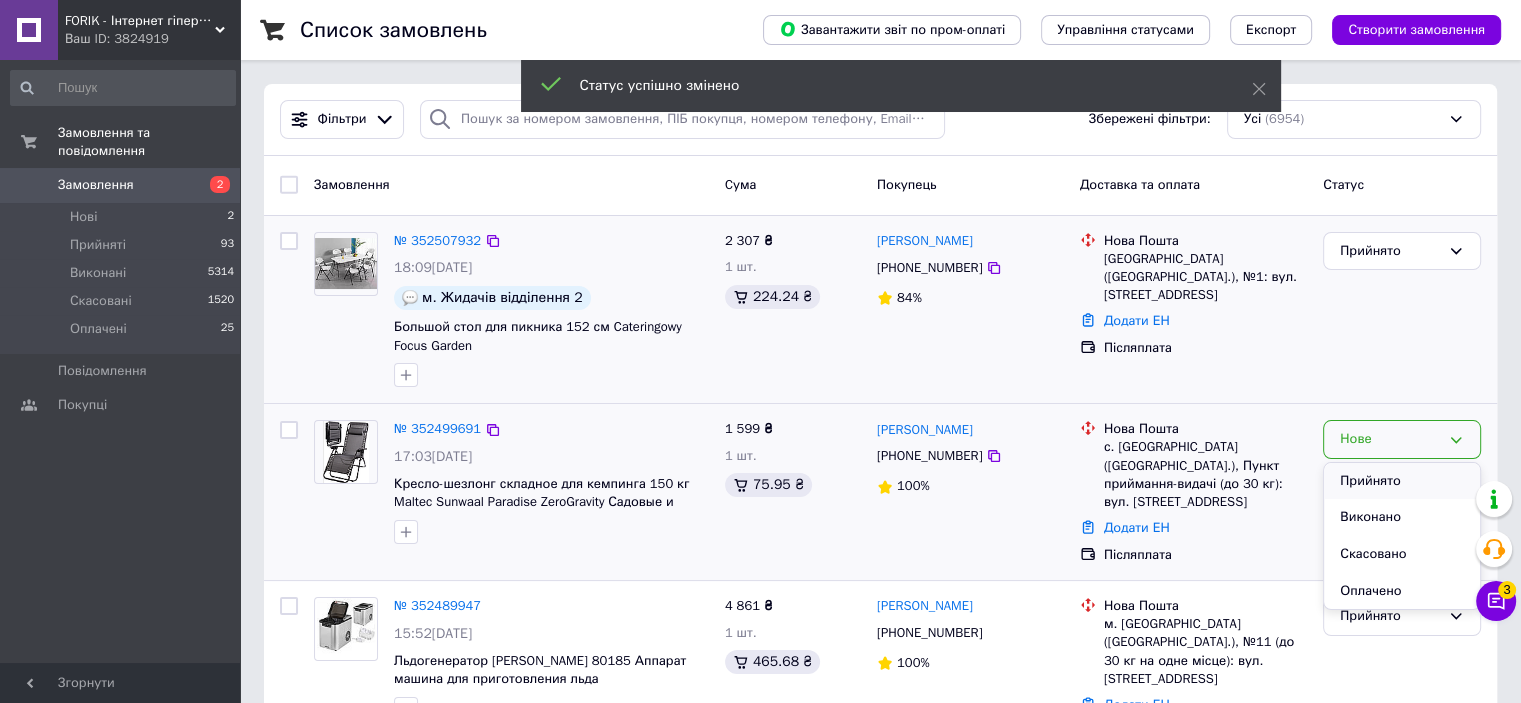 click on "Прийнято" at bounding box center (1402, 481) 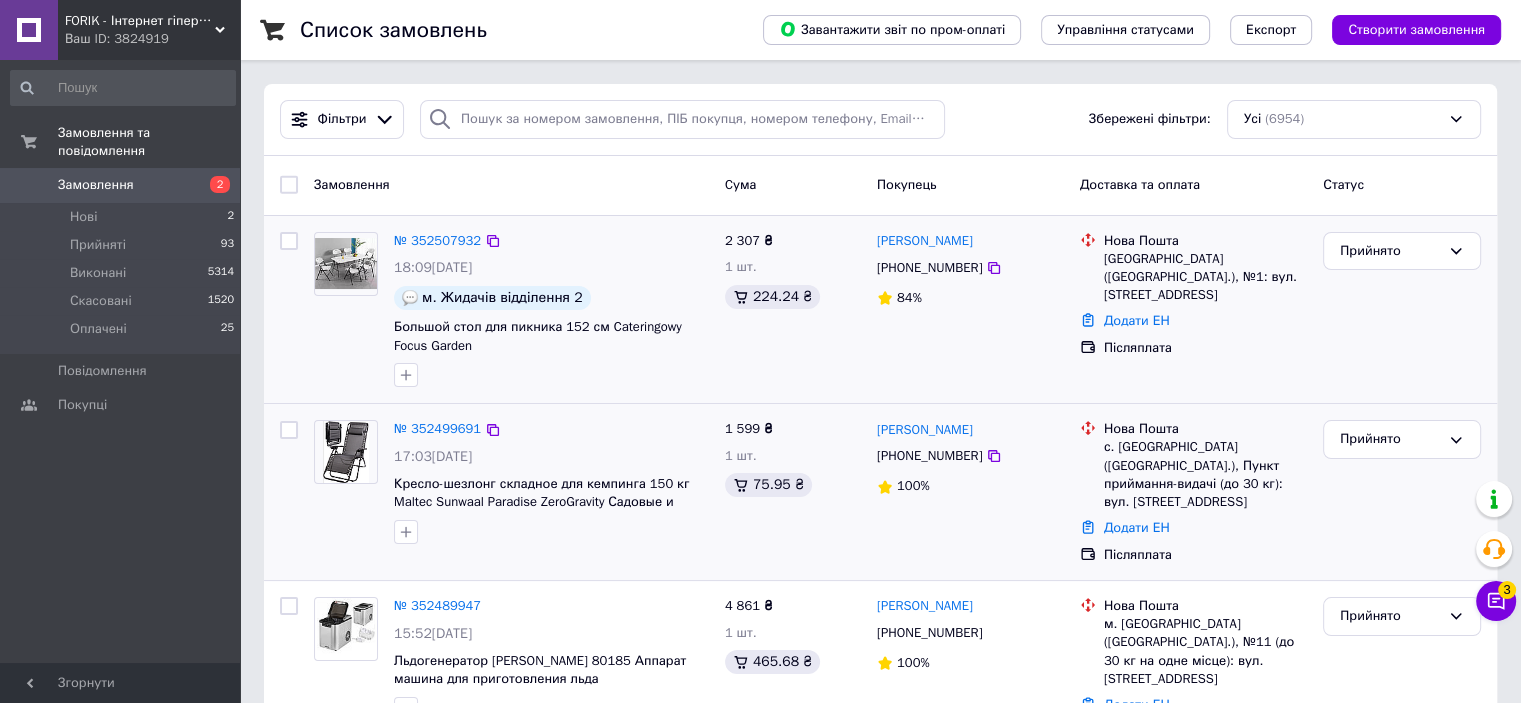 click on "FORIK - Інтернет гіпермаркет" at bounding box center (140, 21) 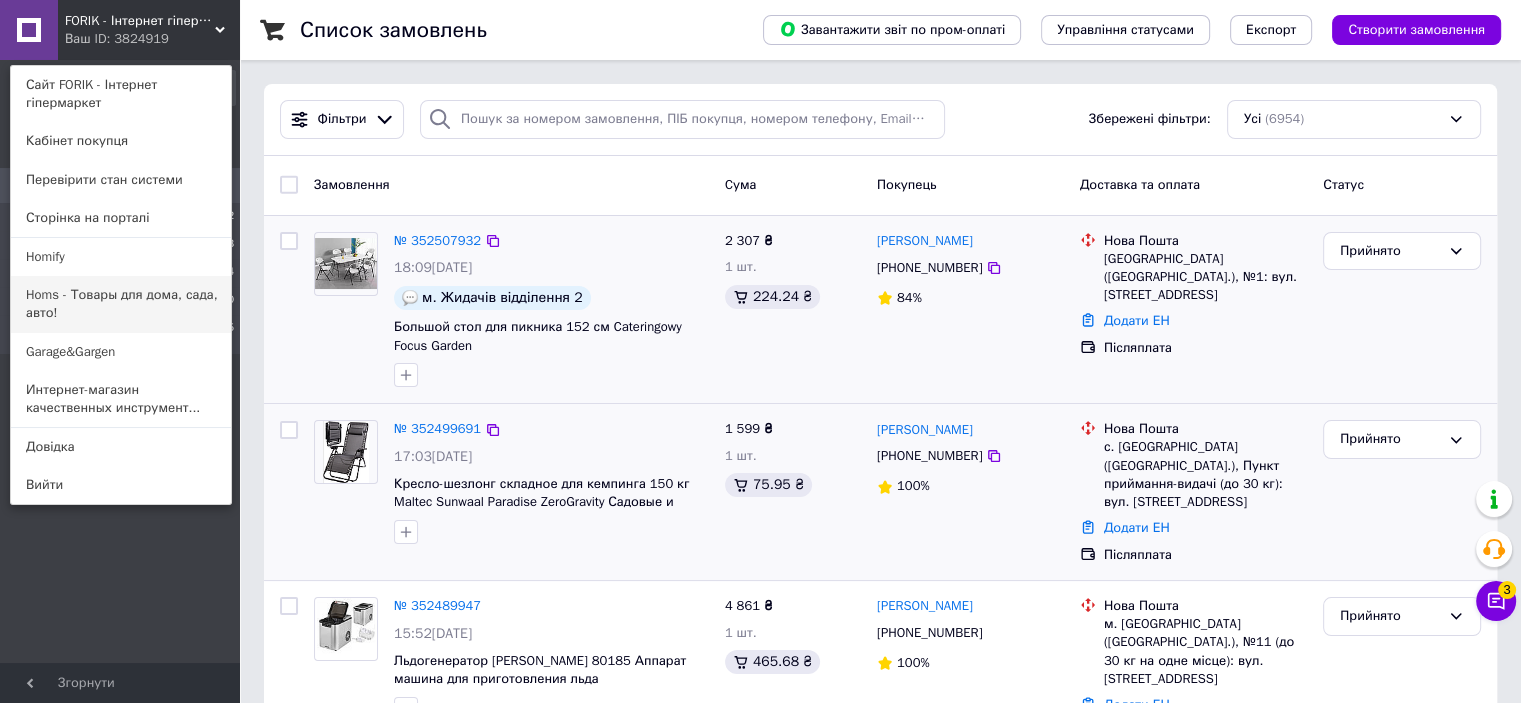 click on "Homs - Товары для дома, сада, авто!" at bounding box center (121, 304) 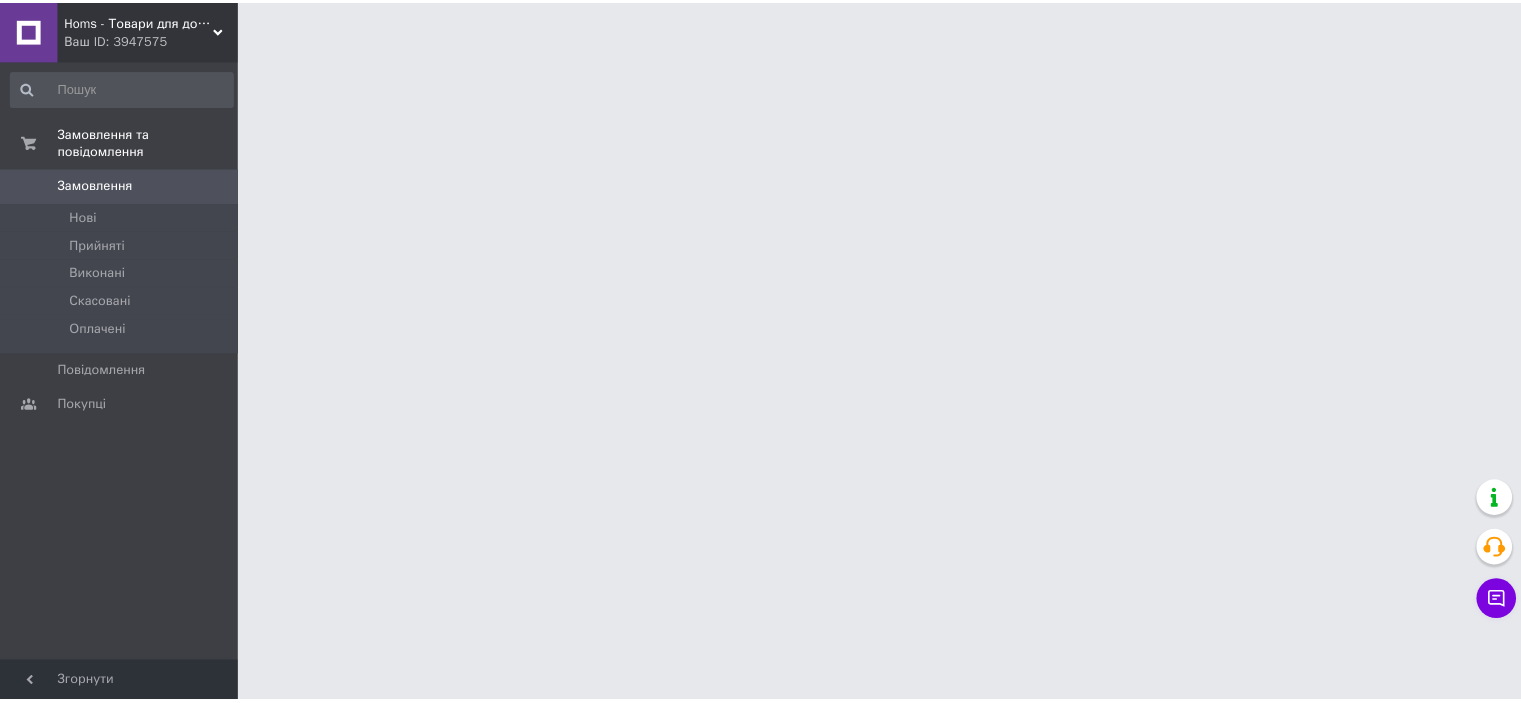 scroll, scrollTop: 0, scrollLeft: 0, axis: both 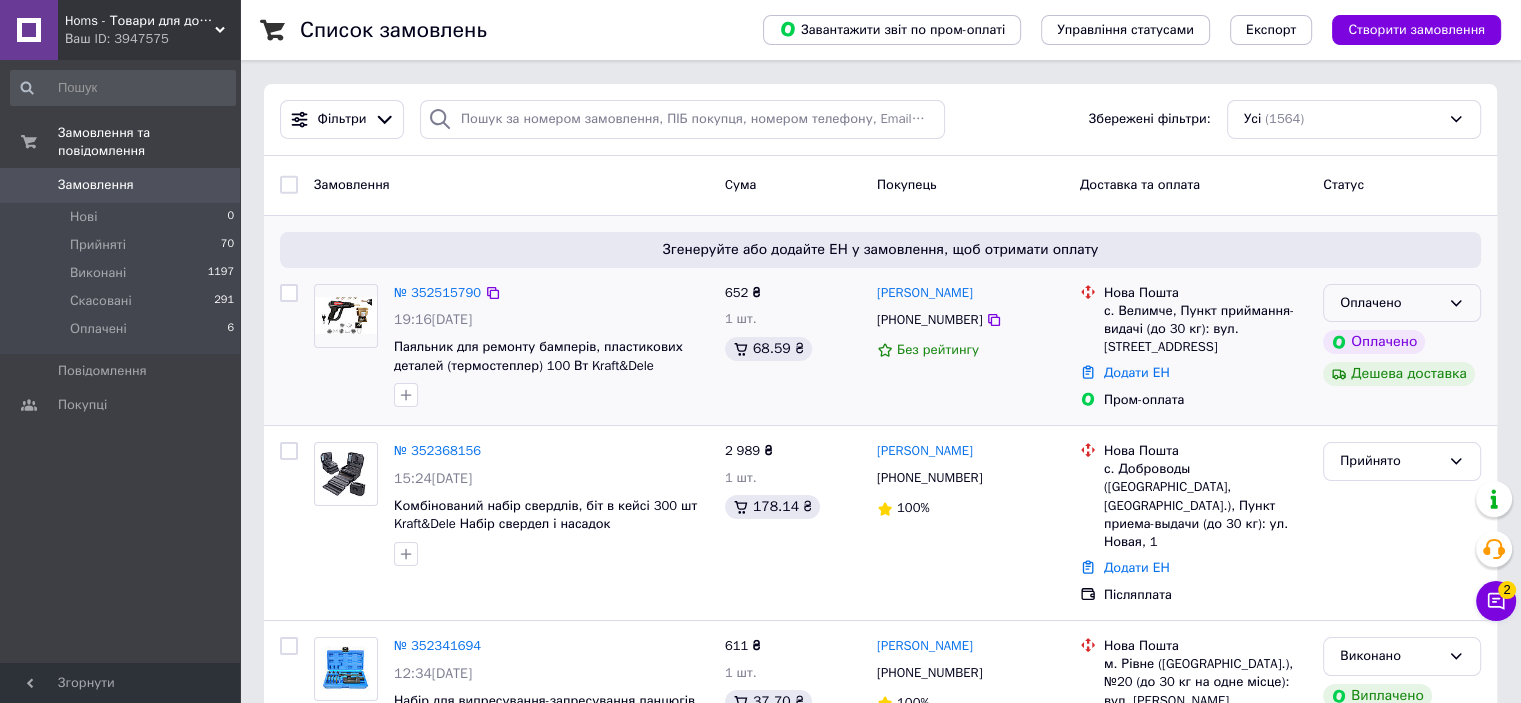 click on "Оплачено" at bounding box center (1390, 303) 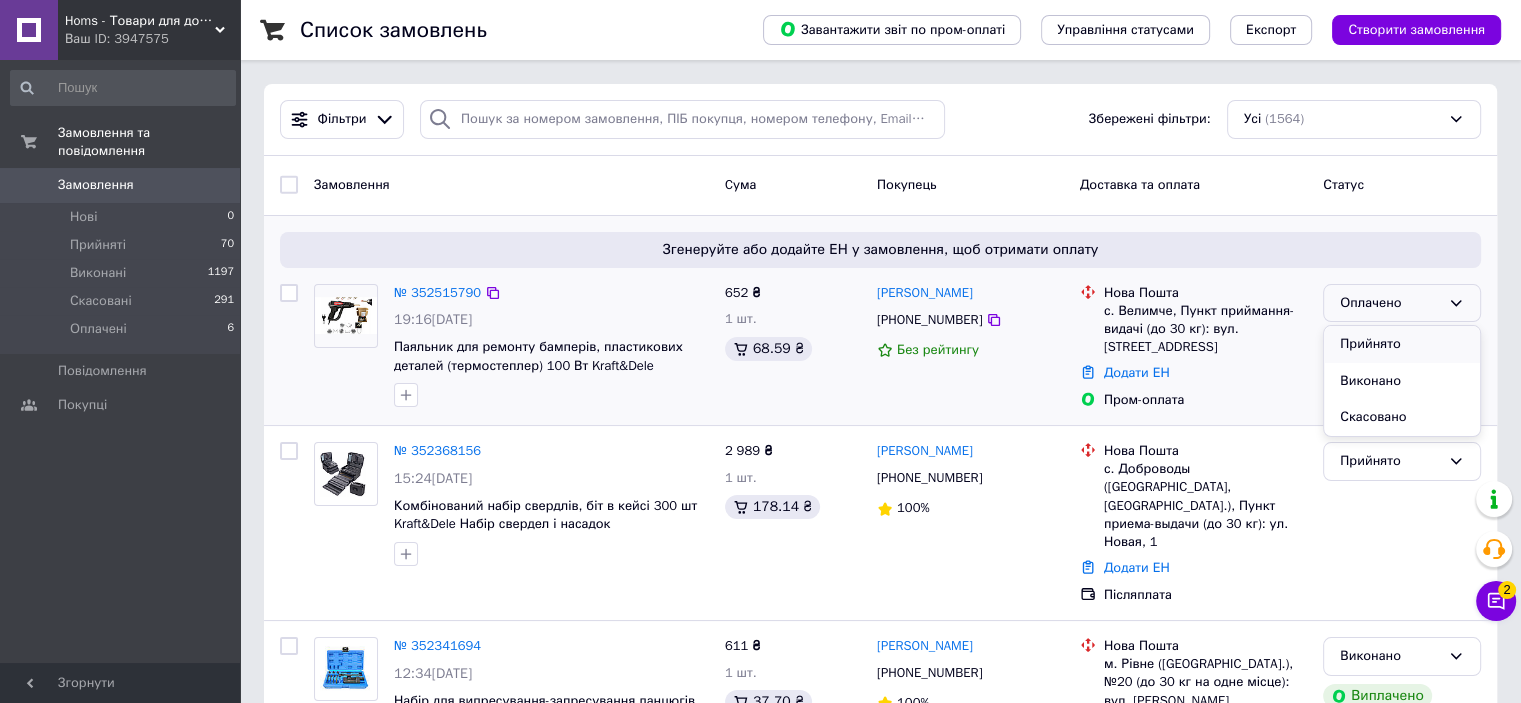 click on "Прийнято" at bounding box center (1402, 344) 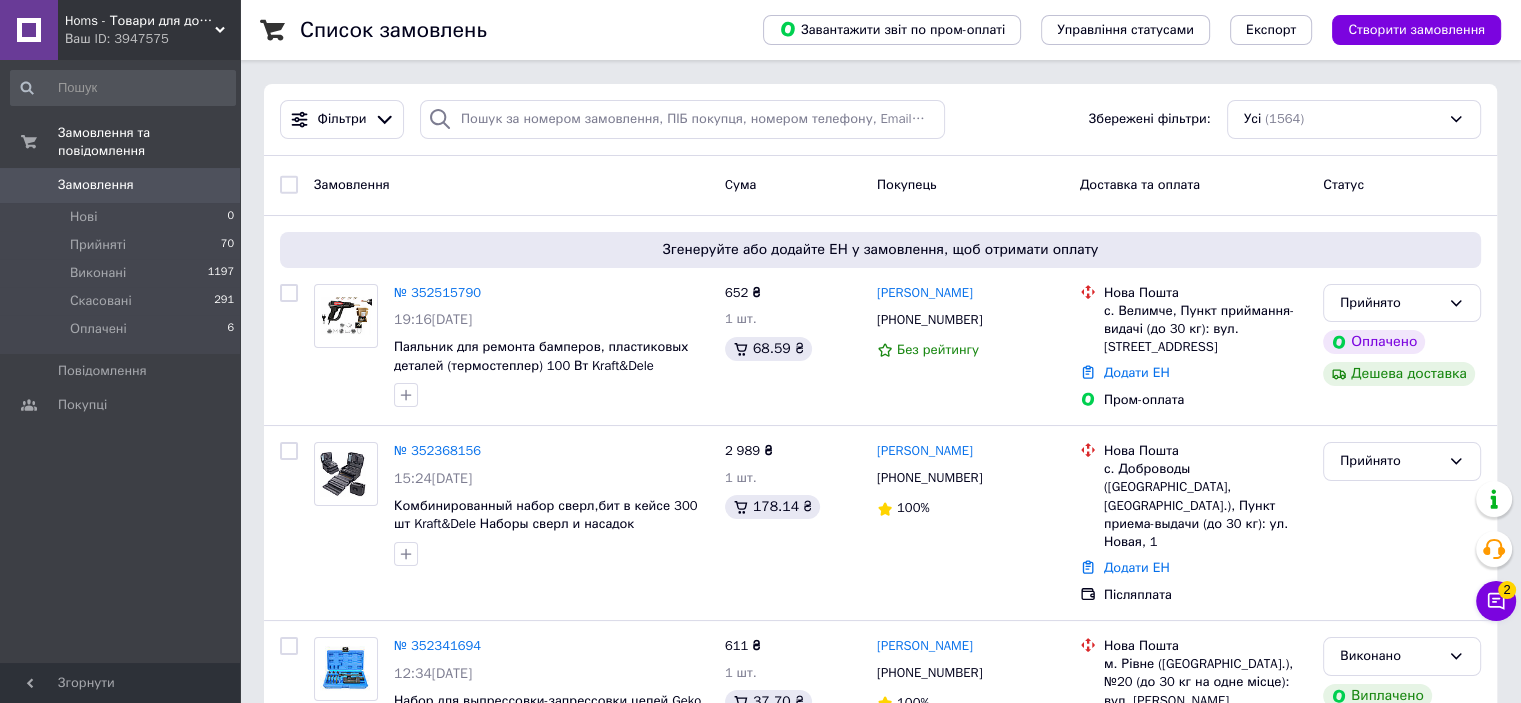 click on "Homs - Товари для дому, саду, авто!" at bounding box center [140, 21] 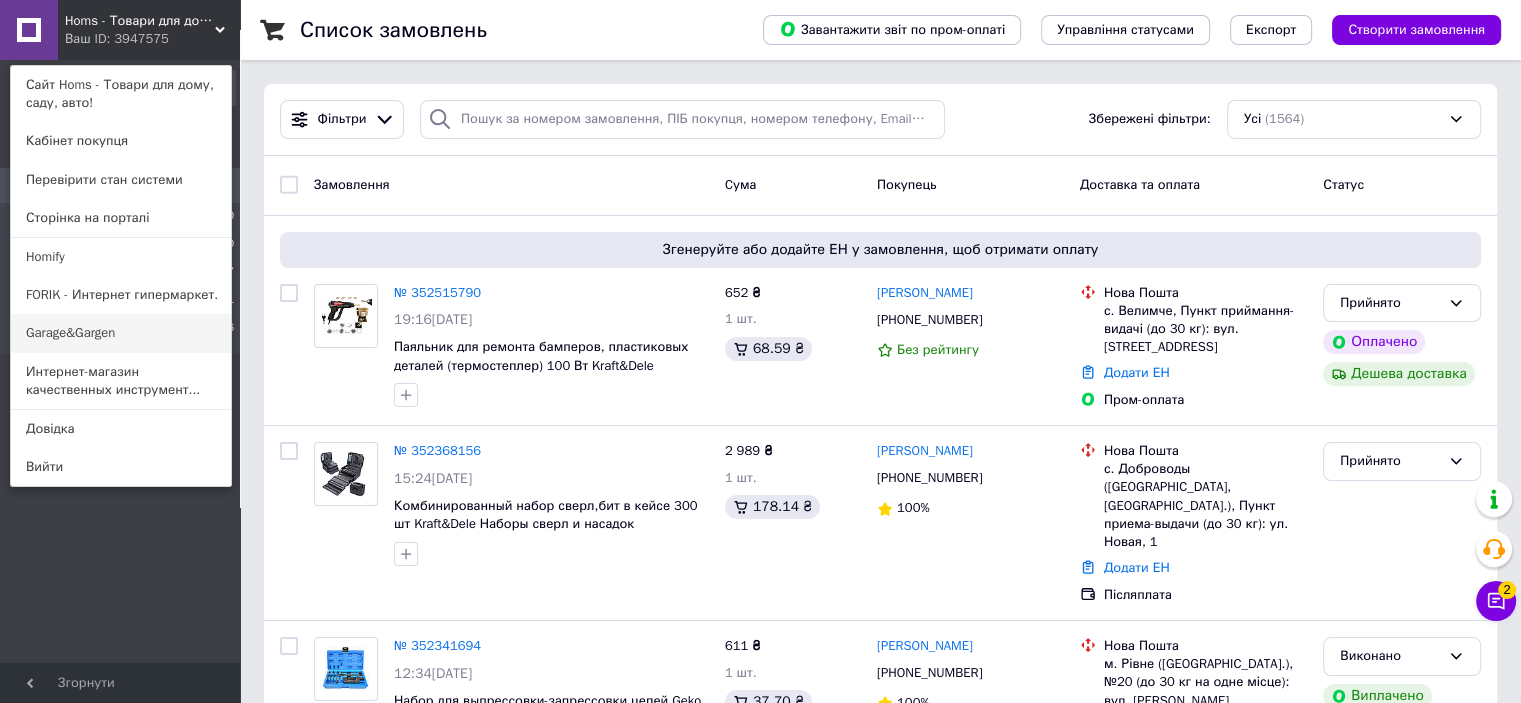 click on "Garage&Gargen" at bounding box center [121, 333] 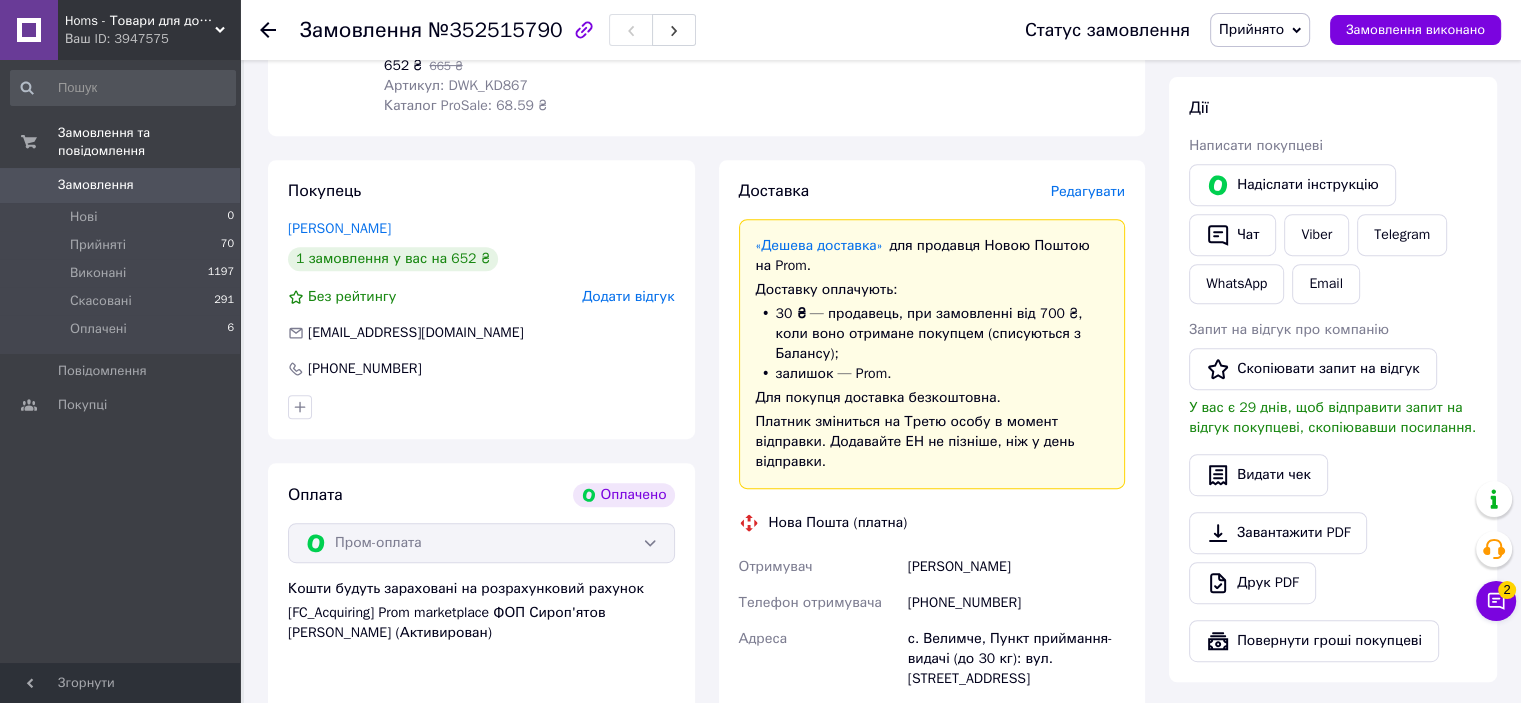 scroll, scrollTop: 1000, scrollLeft: 0, axis: vertical 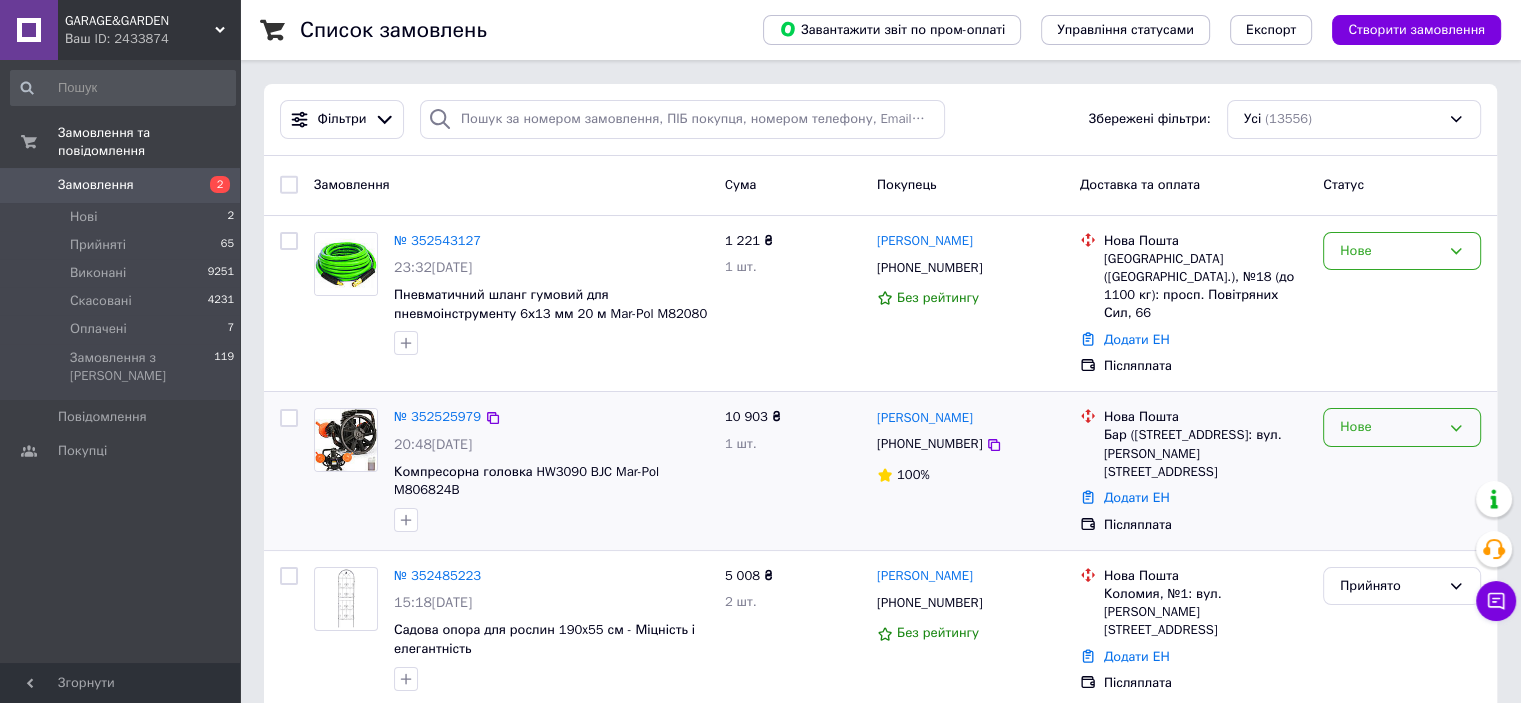 click on "Нове" at bounding box center (1390, 427) 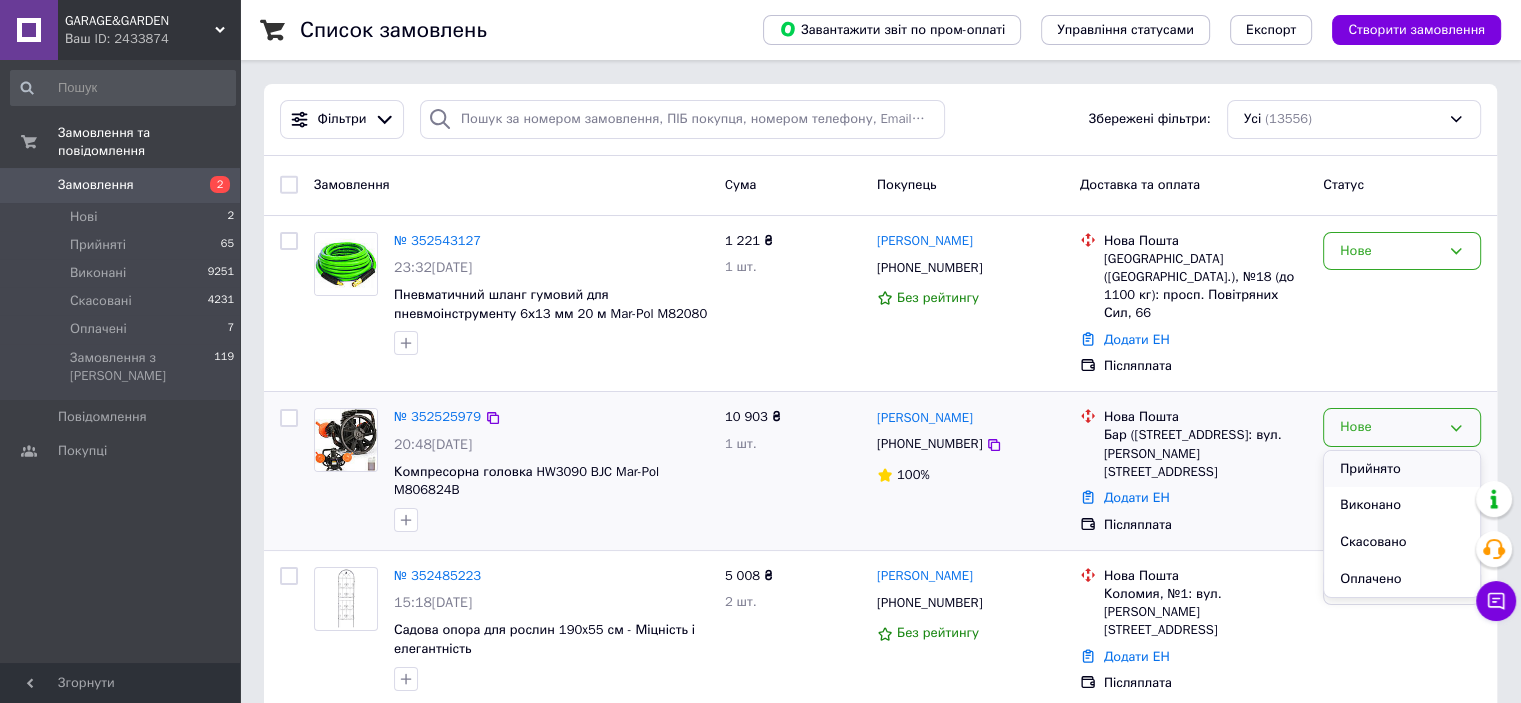 click on "Прийнято" at bounding box center (1402, 469) 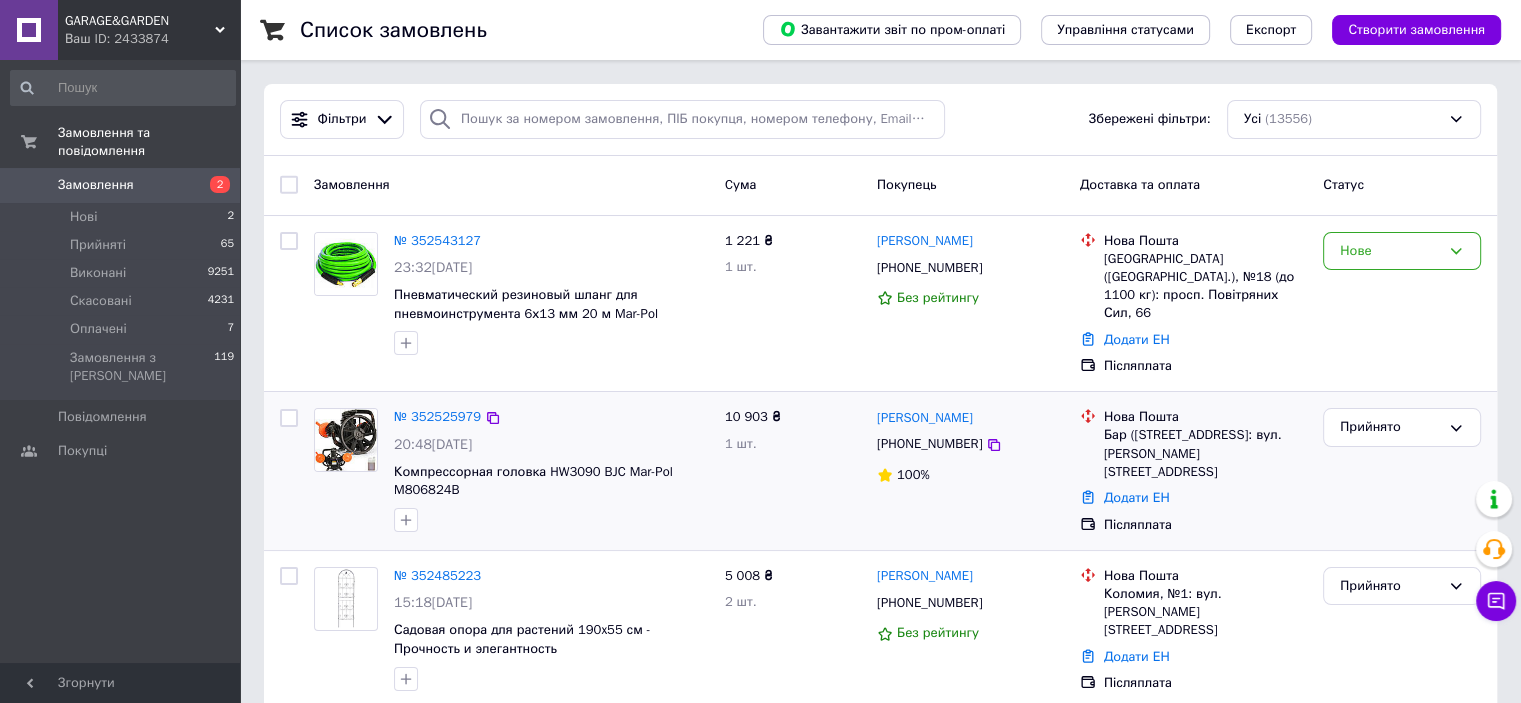click on "GARAGE&GARDEN" at bounding box center (140, 21) 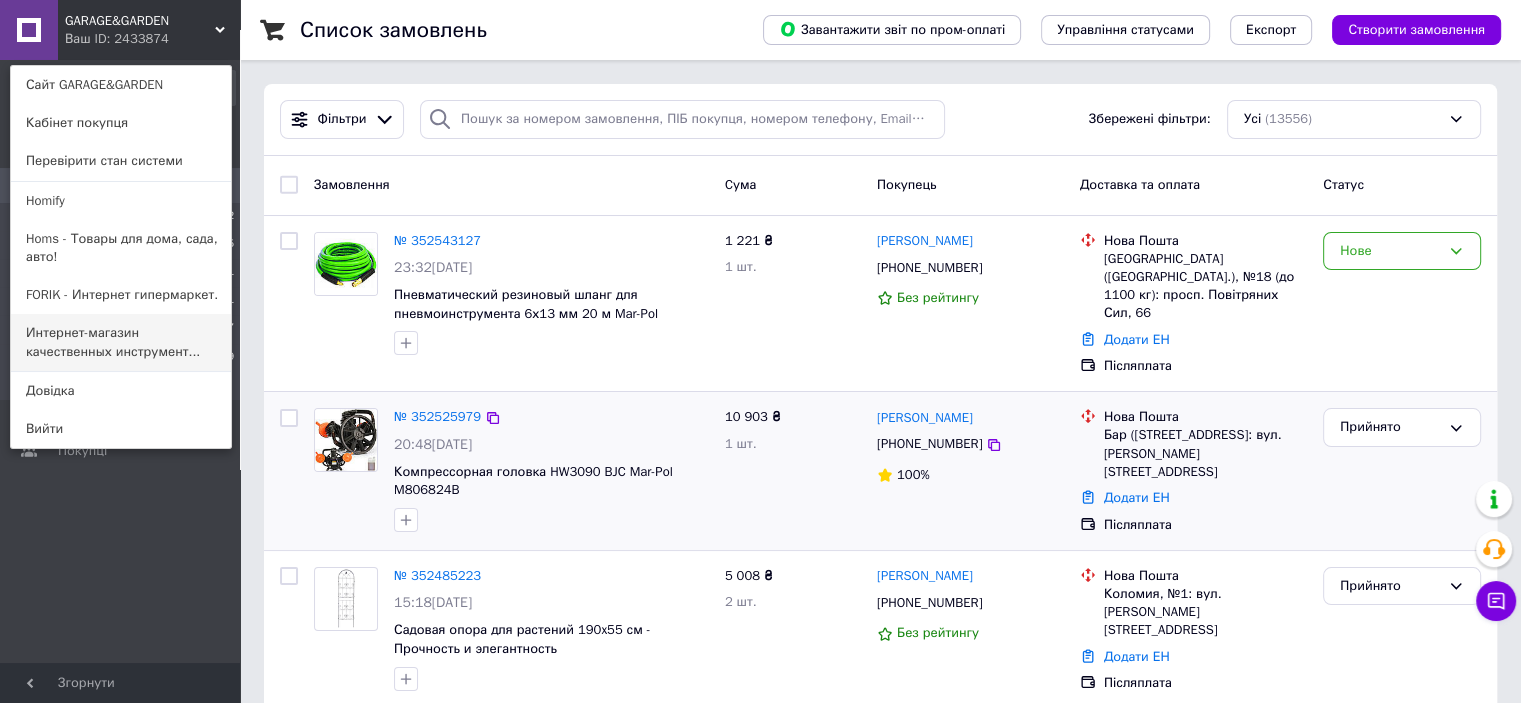click on "Интернет-магазин качественных инструмент..." at bounding box center [121, 342] 